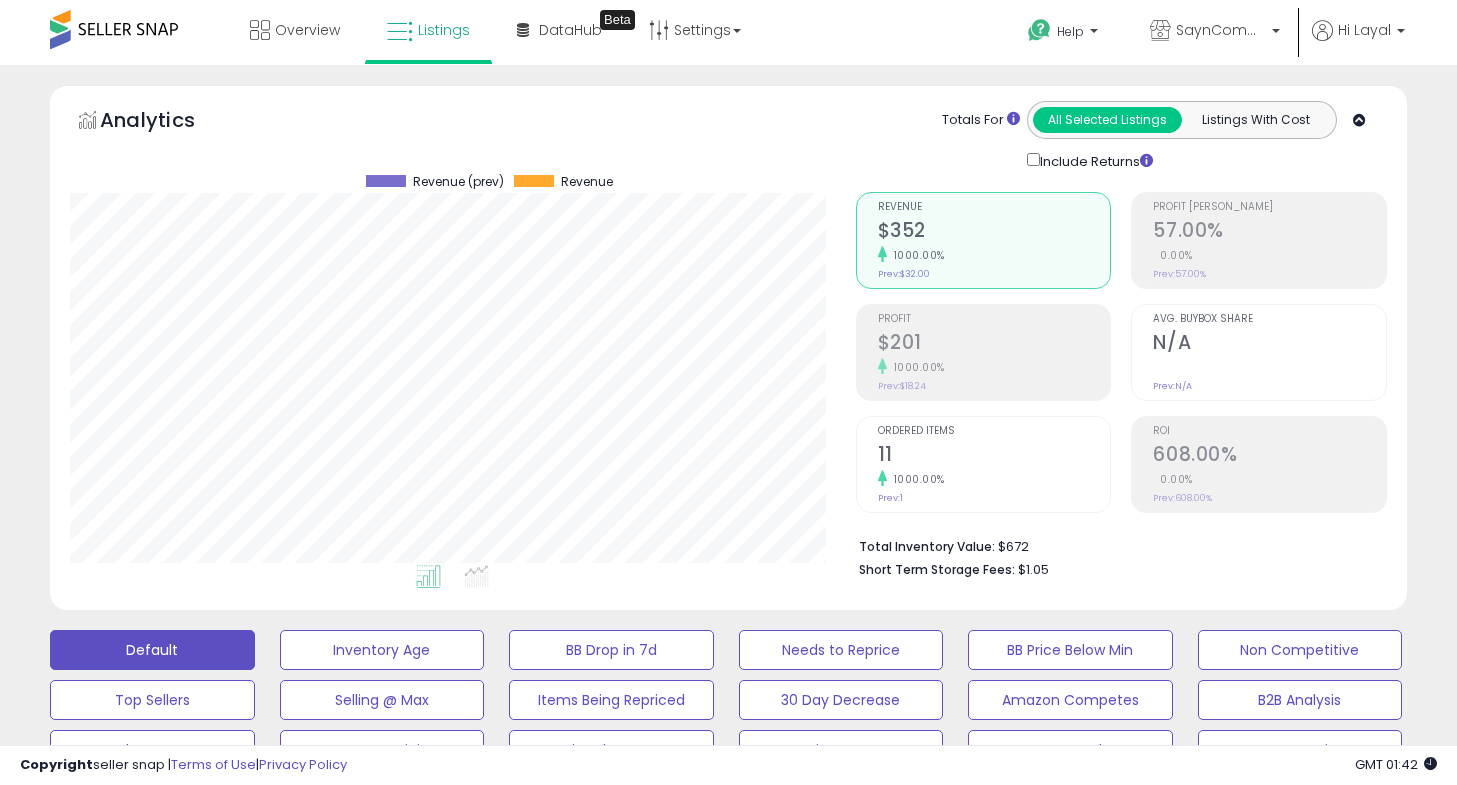 select on "**" 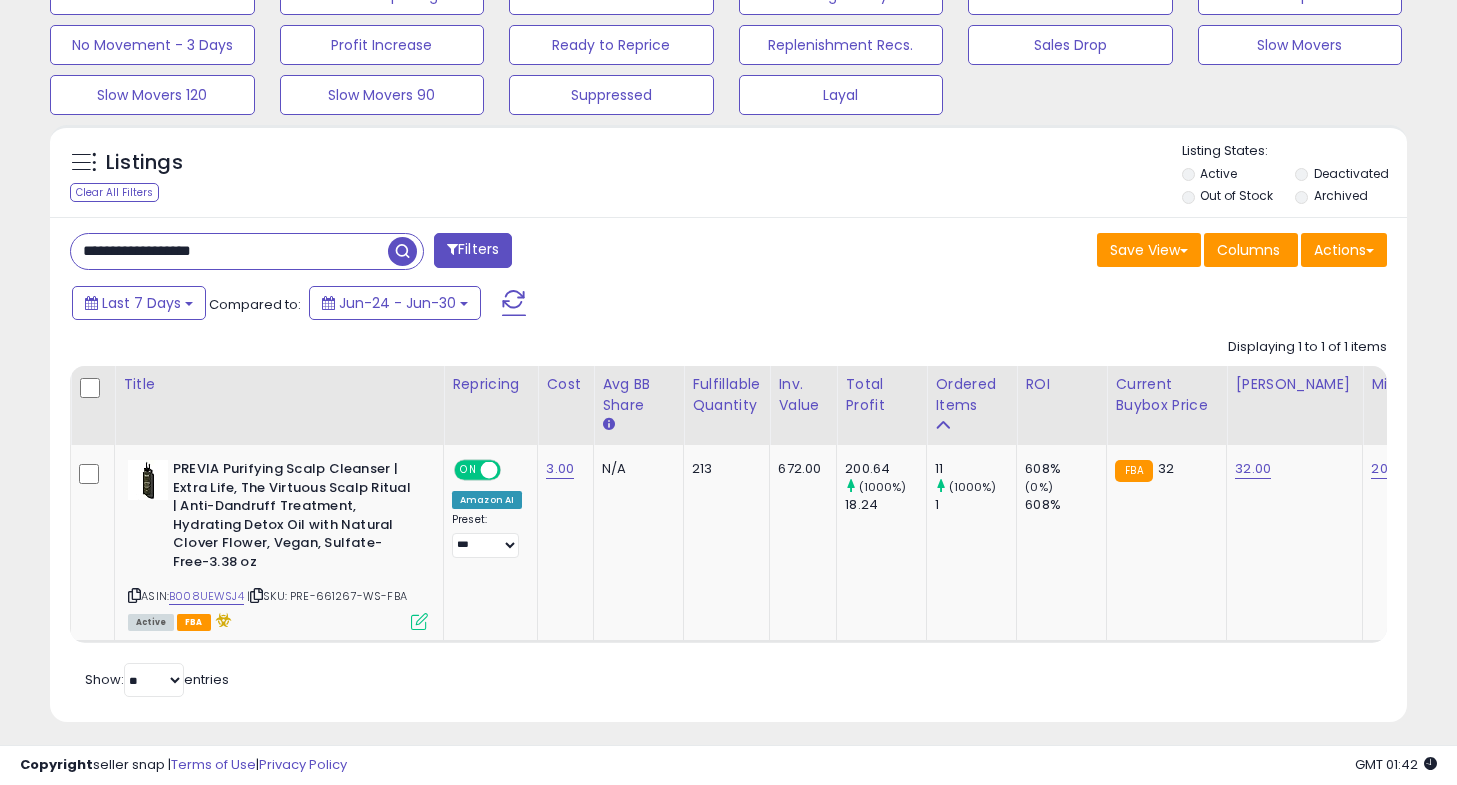 scroll, scrollTop: 999590, scrollLeft: 999214, axis: both 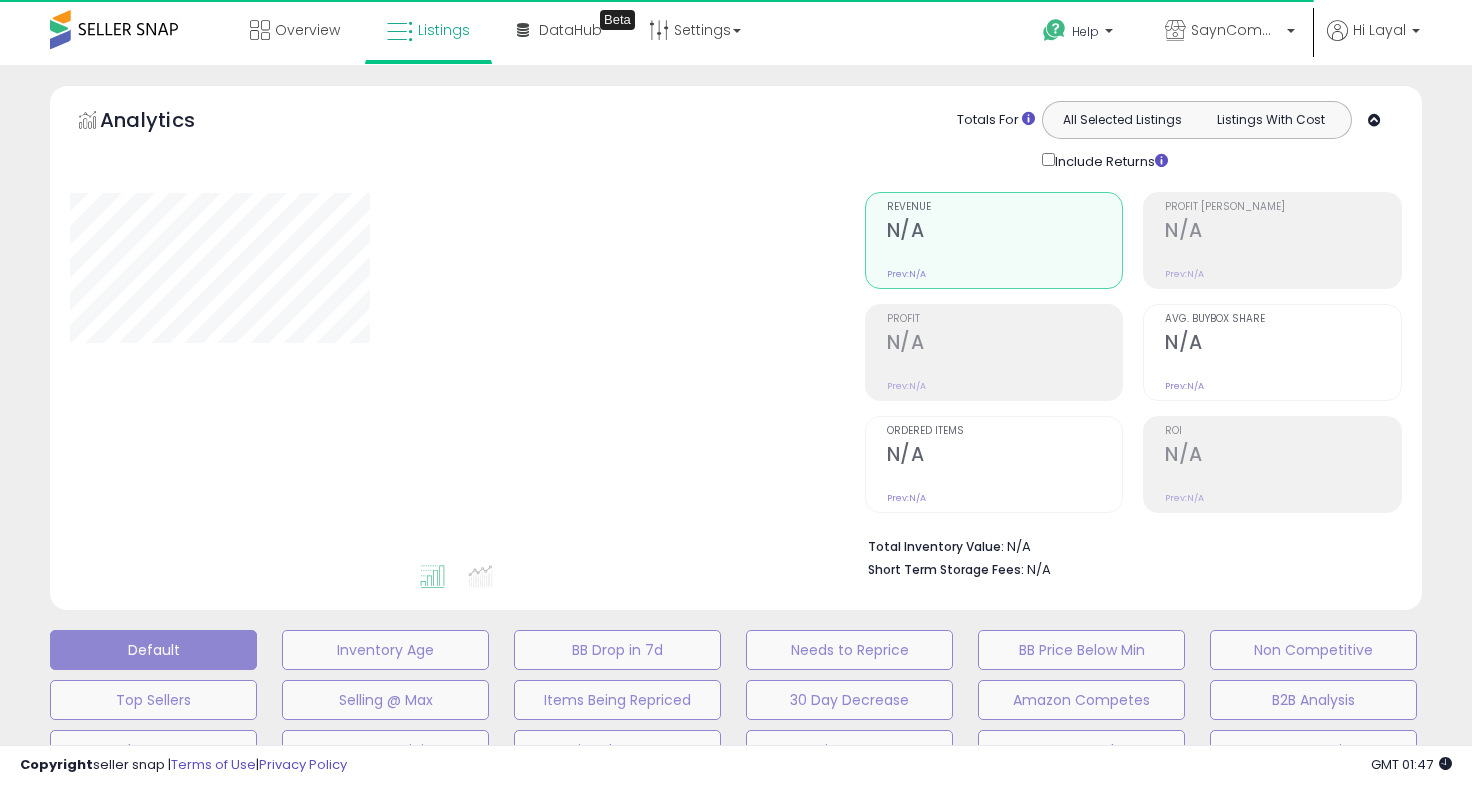 type on "**********" 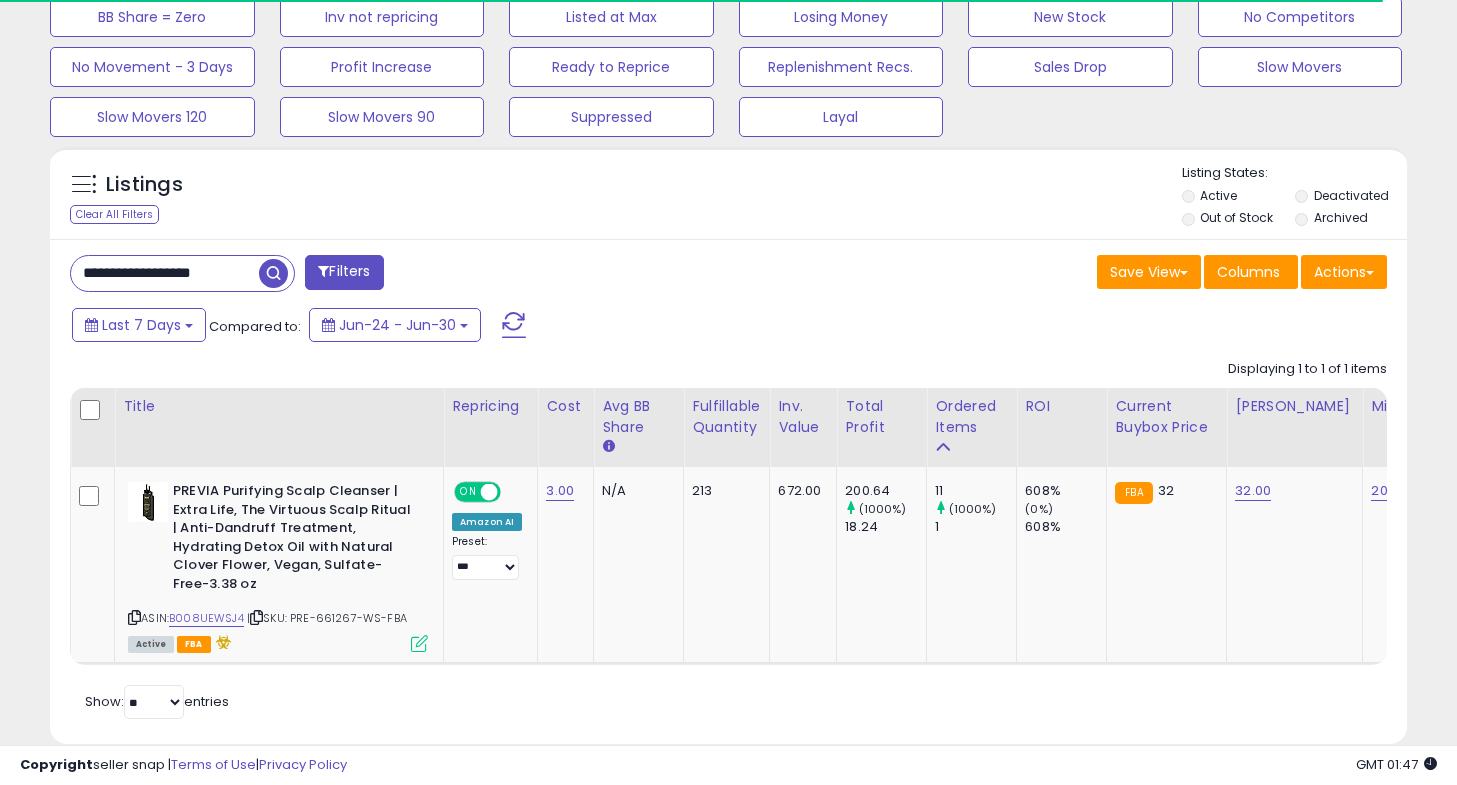 scroll, scrollTop: 764, scrollLeft: 0, axis: vertical 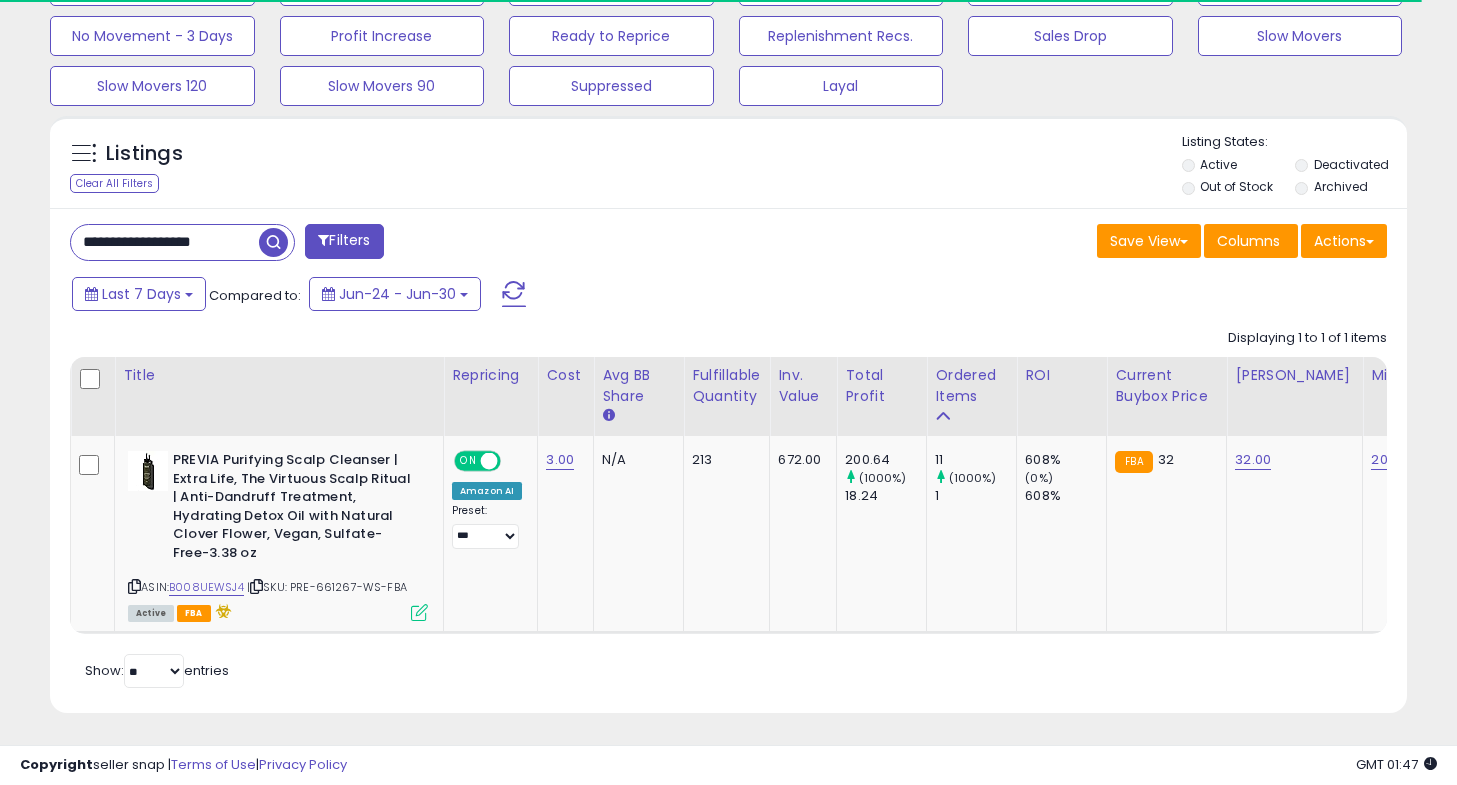 click on "**********" at bounding box center [165, 242] 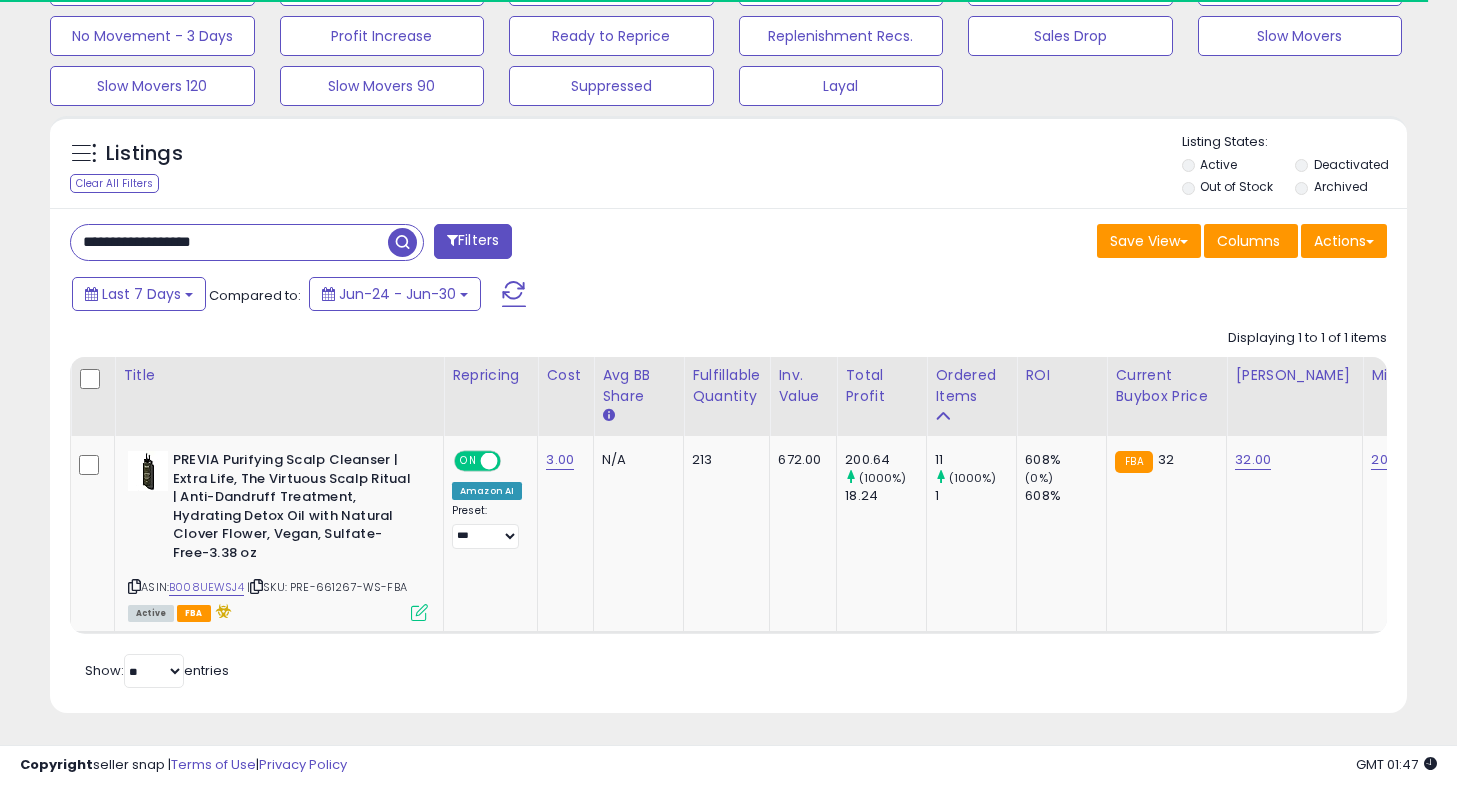 click on "**********" at bounding box center (229, 242) 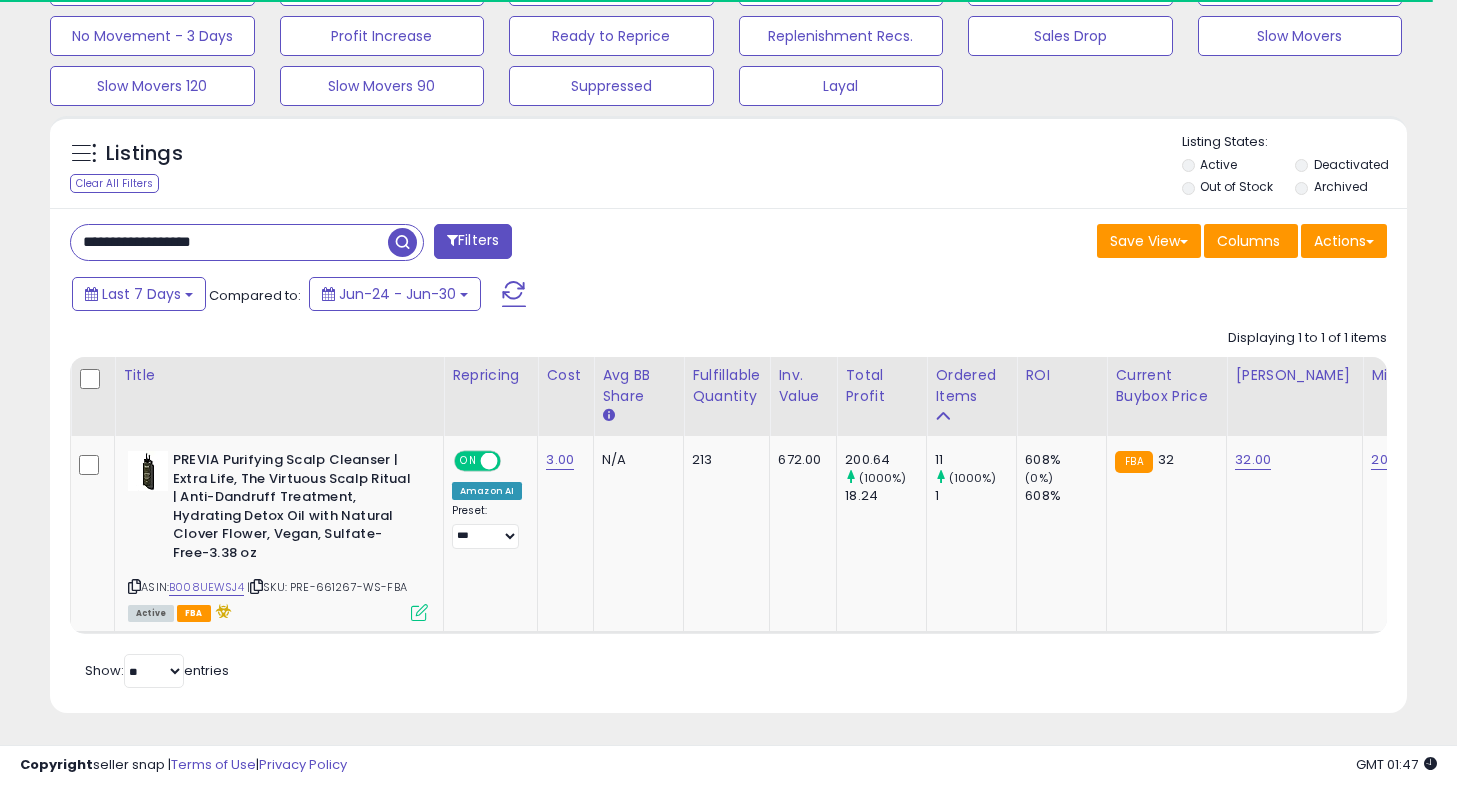 paste 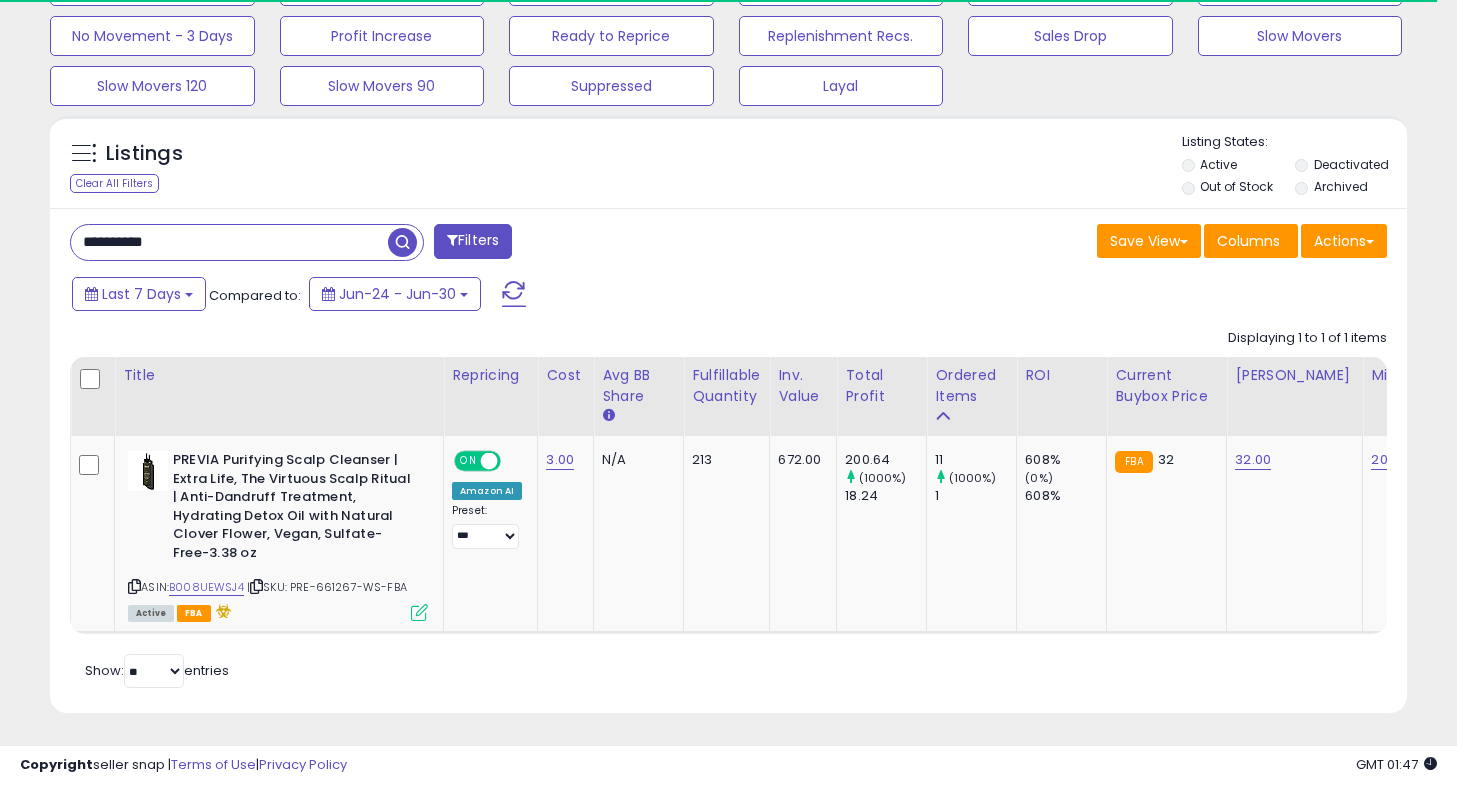 type on "**********" 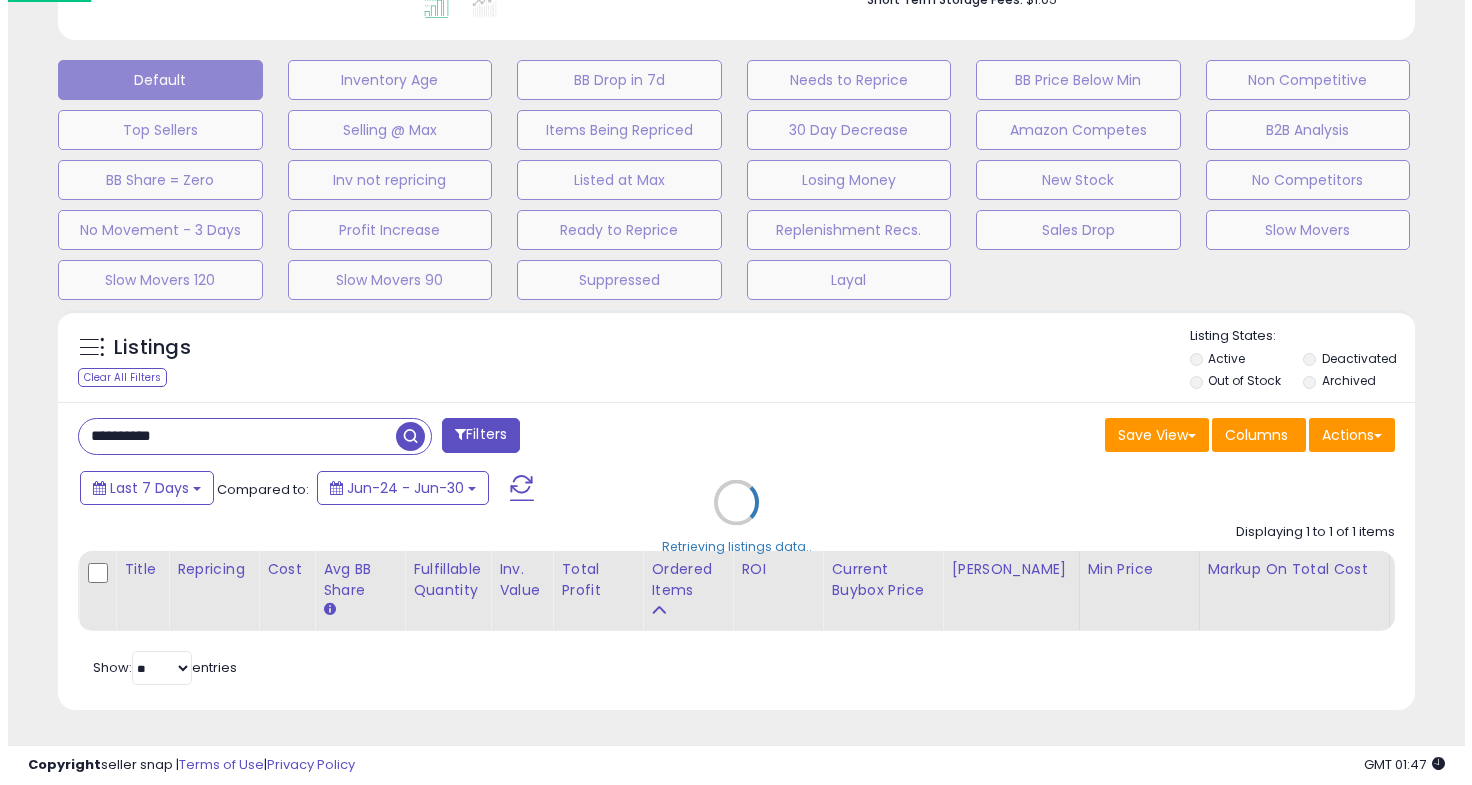 scroll, scrollTop: 585, scrollLeft: 0, axis: vertical 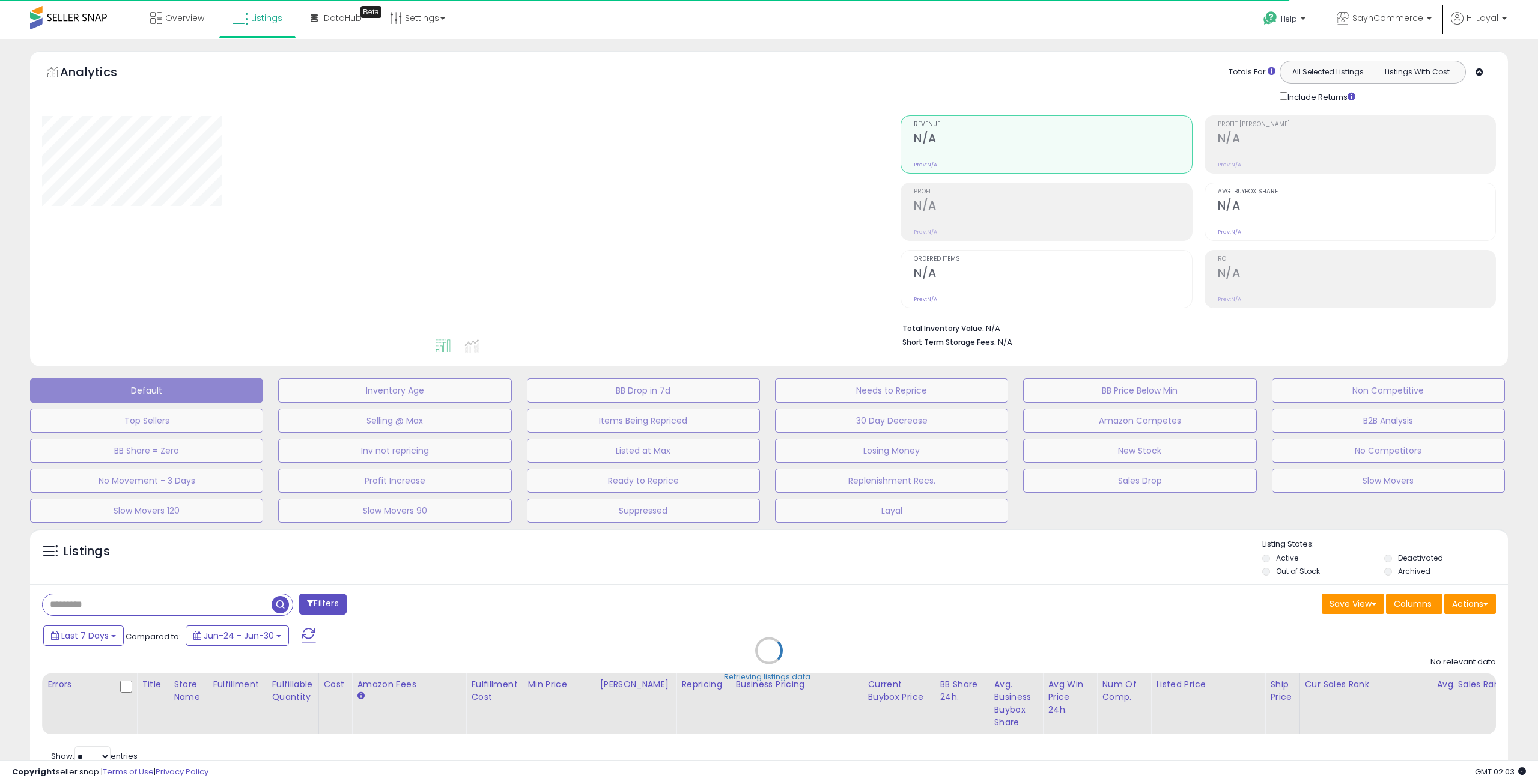 click on "Retrieving listings data.." at bounding box center (769, 660) 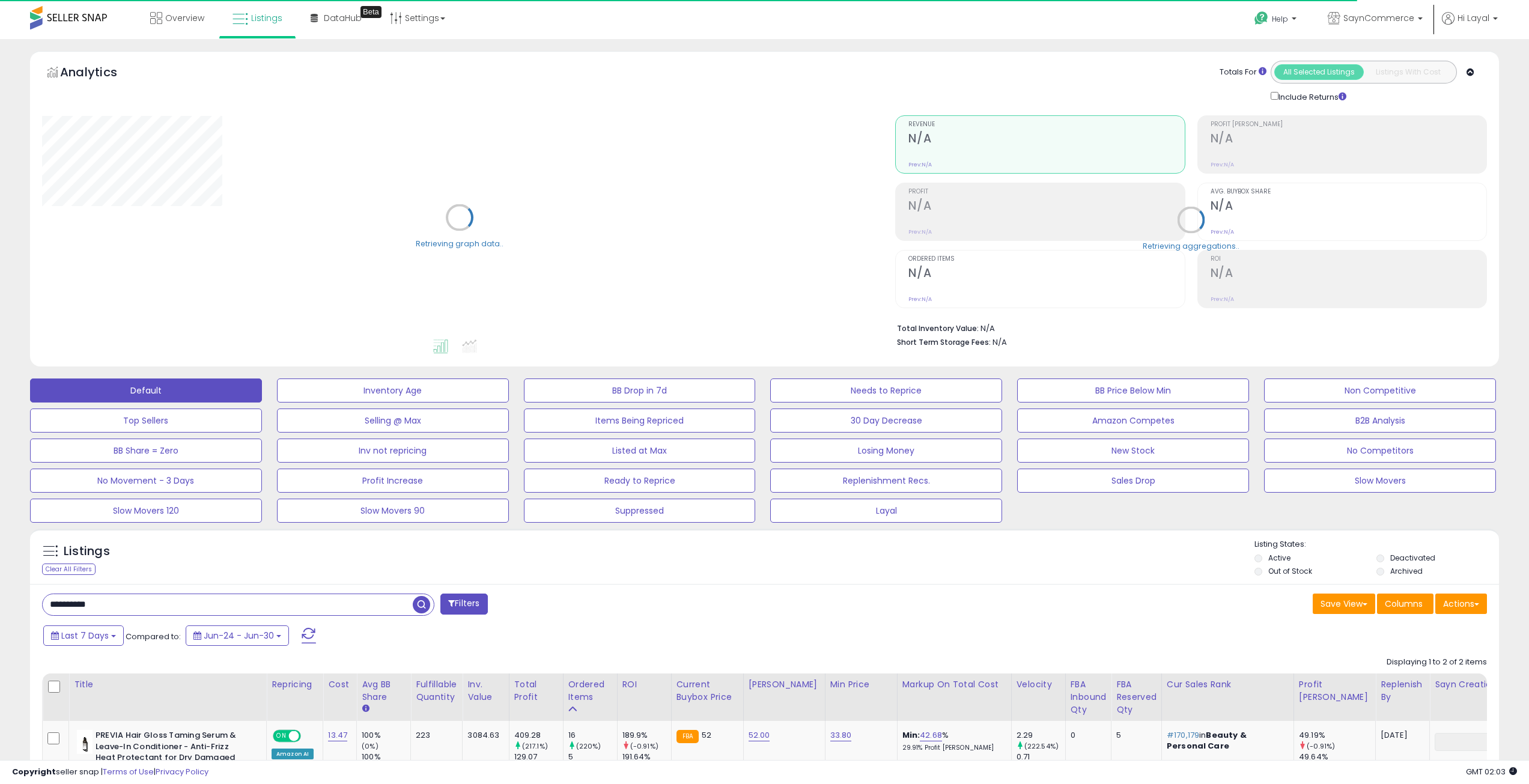 click on "**********" at bounding box center [228, 604] 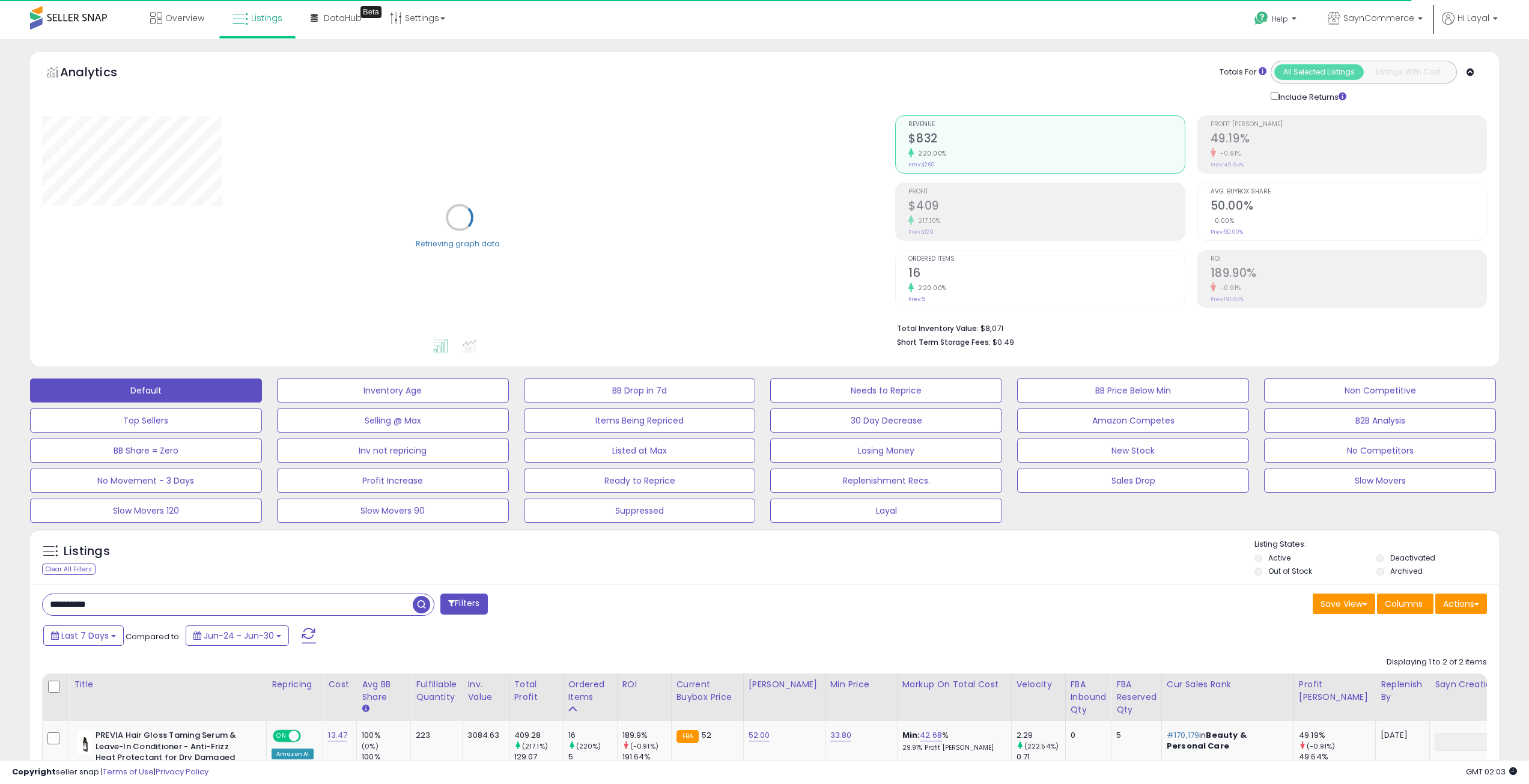 paste 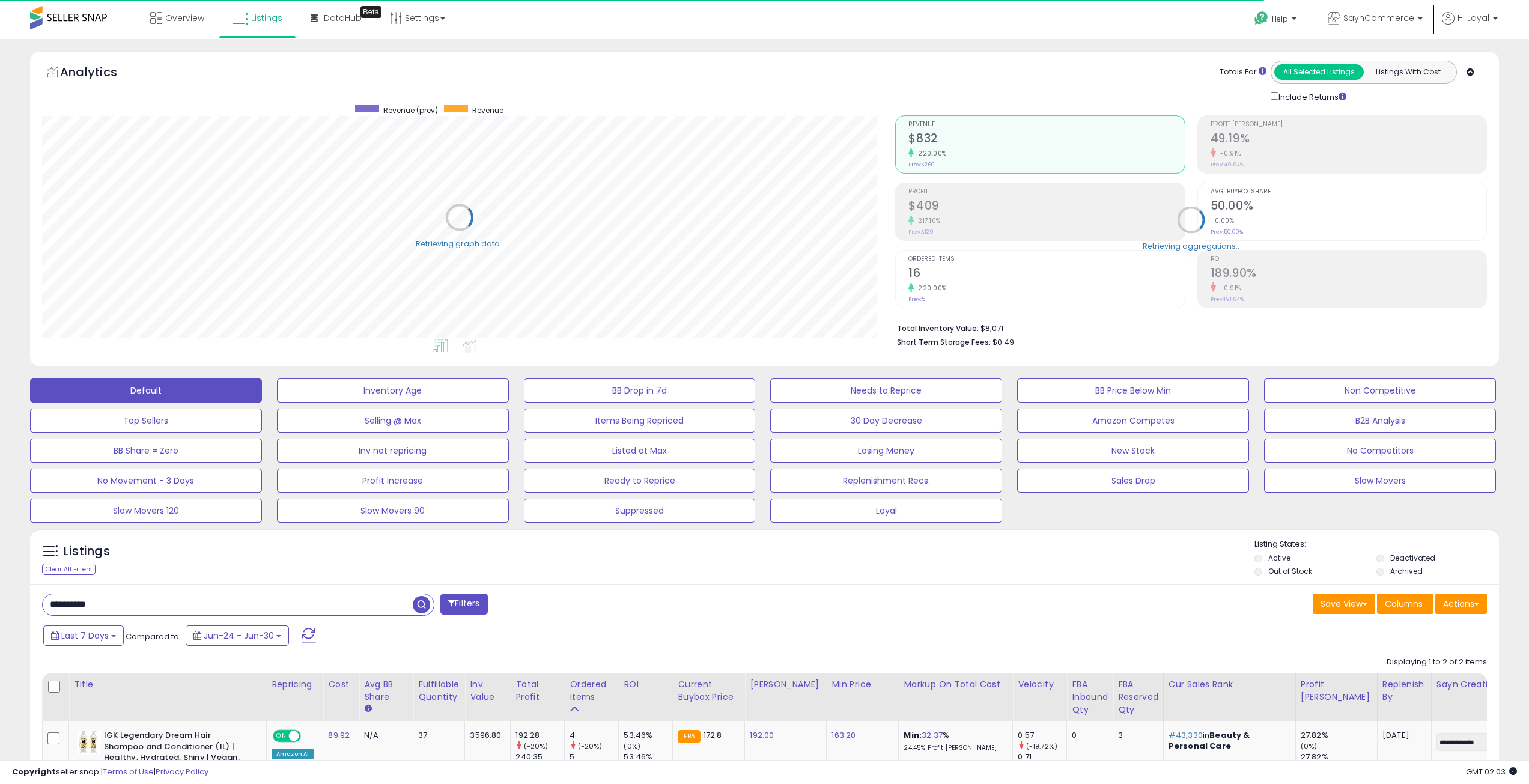 scroll, scrollTop: 600520, scrollLeft: 599933, axis: both 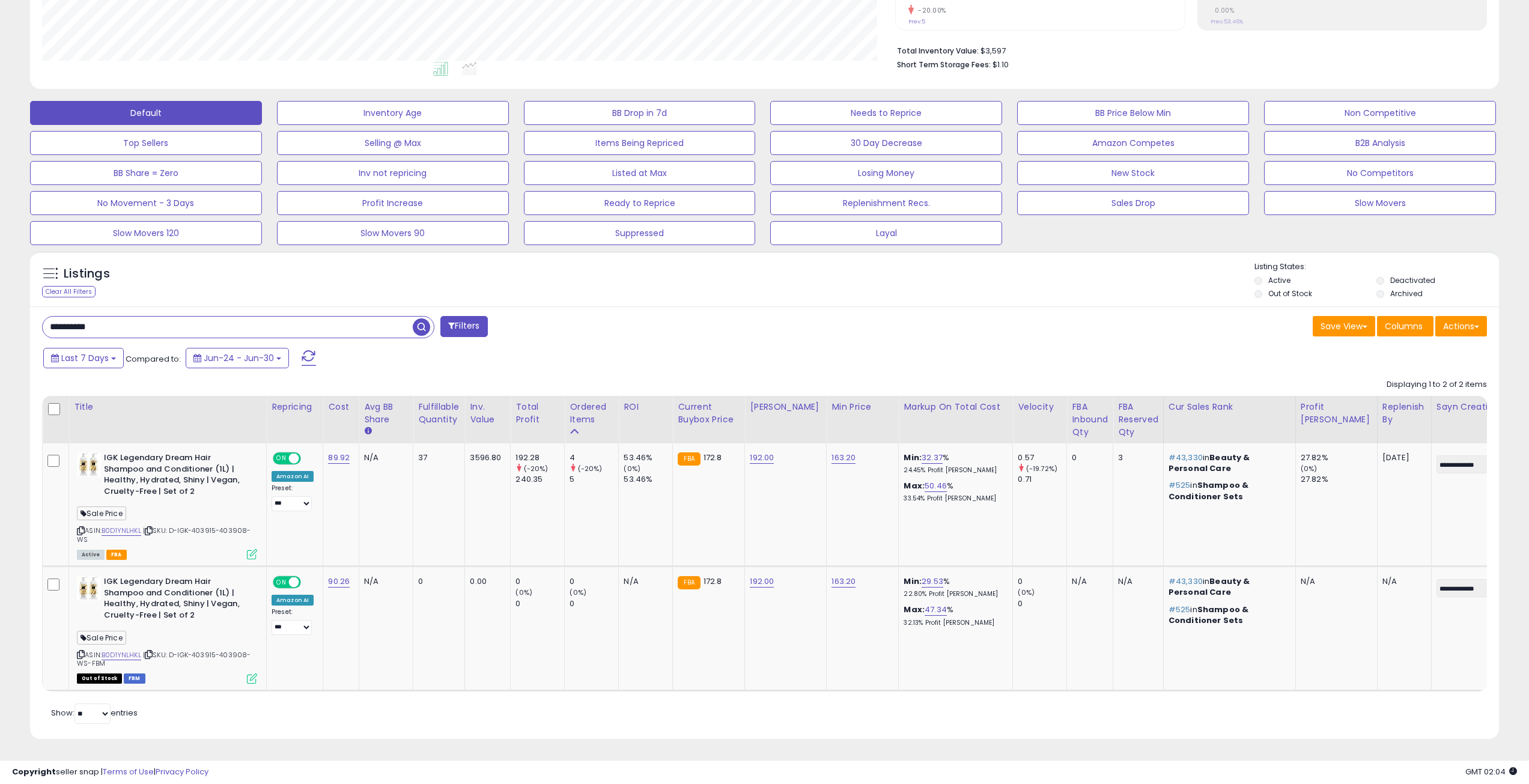 click on "**********" at bounding box center [228, 327] 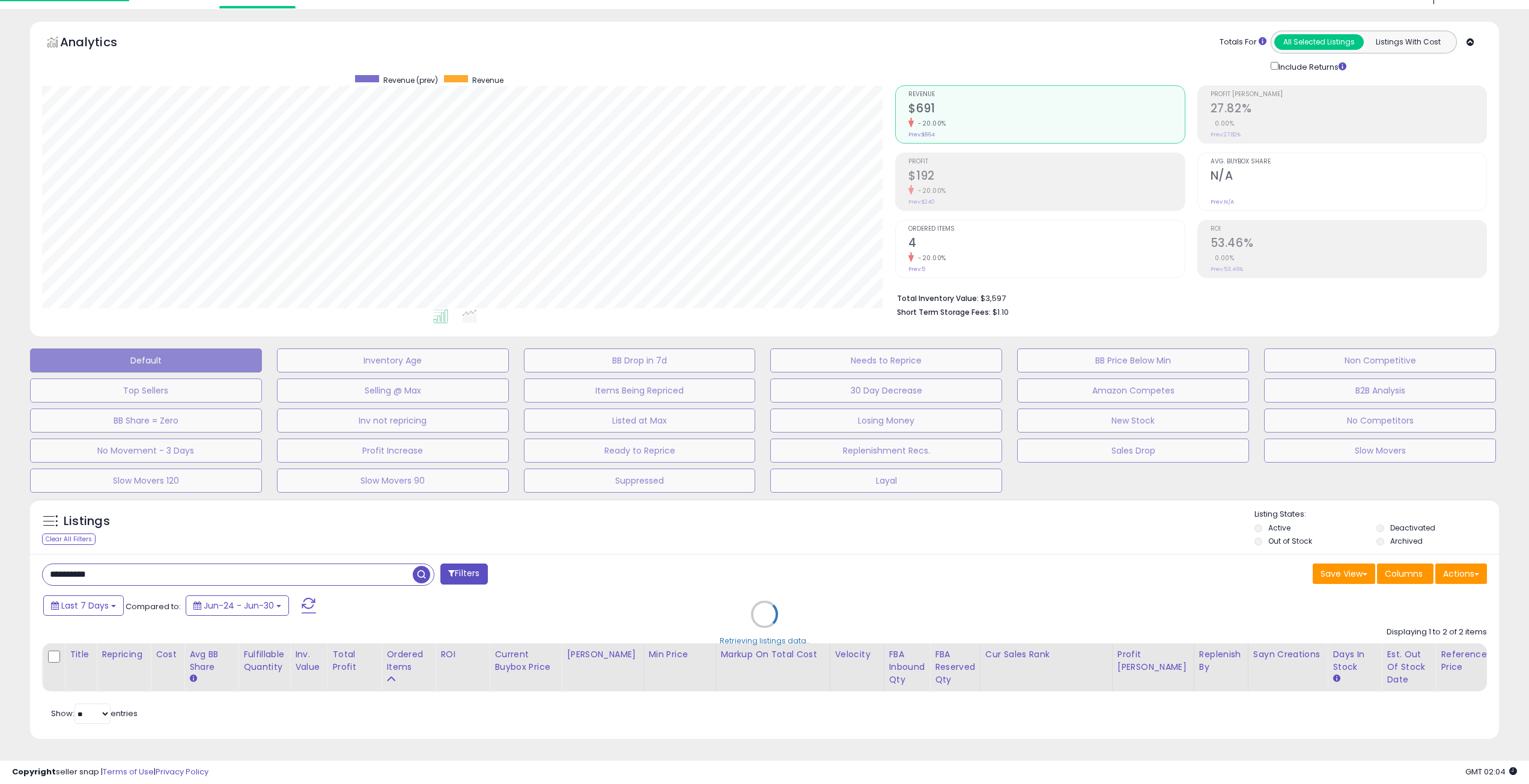 scroll, scrollTop: 600520, scrollLeft: 599927, axis: both 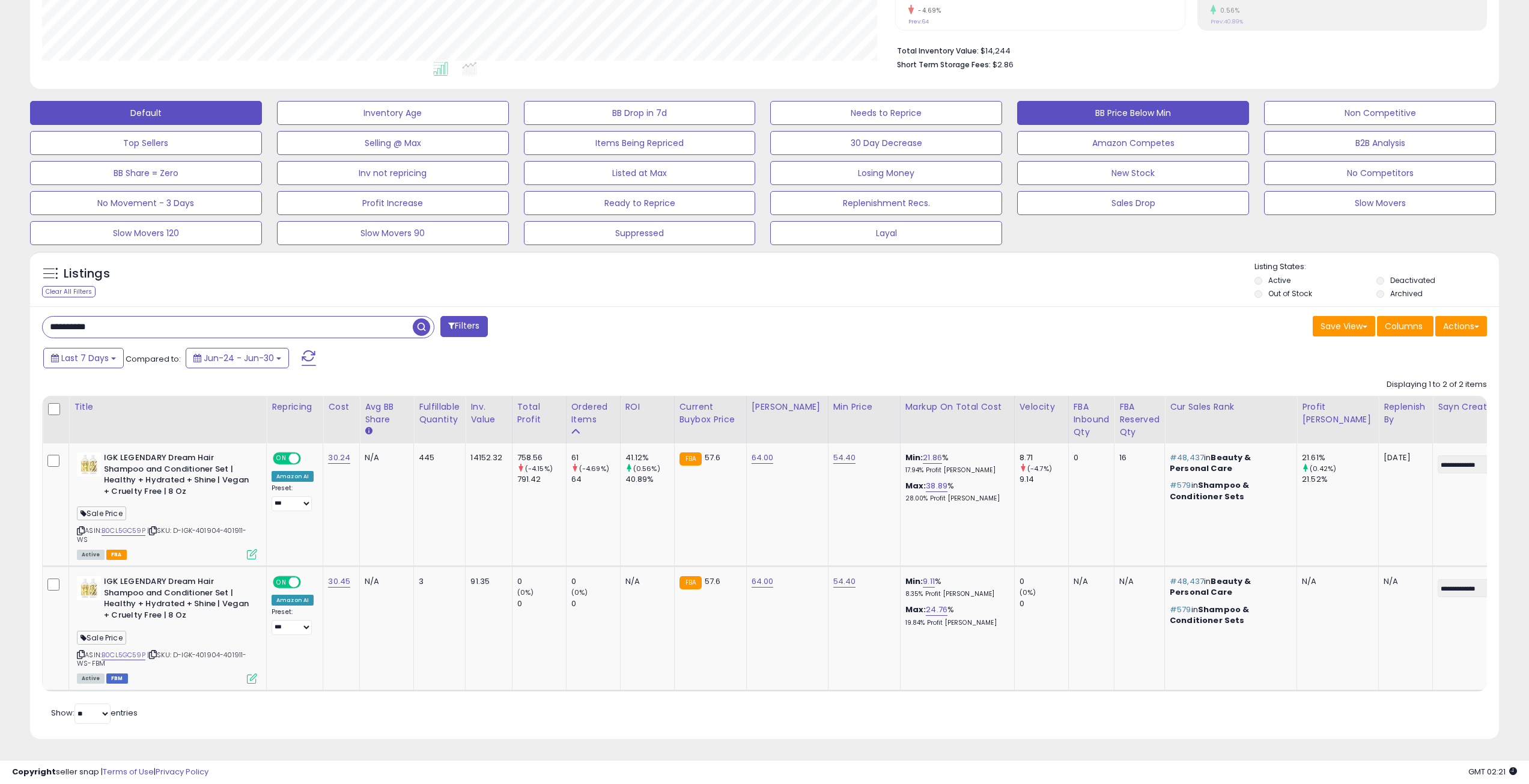 click on "BB Price Below Min" at bounding box center [393, 113] 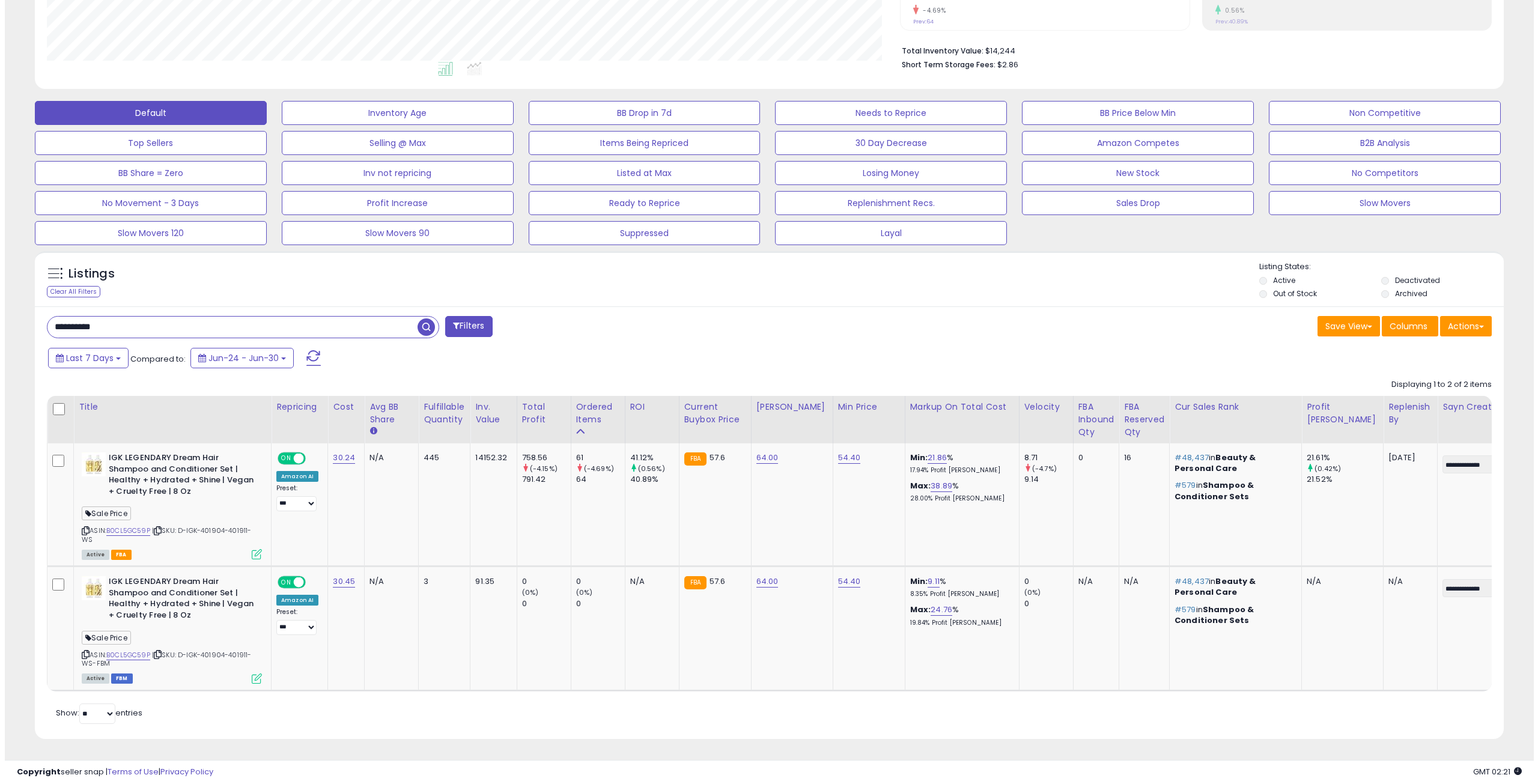 scroll, scrollTop: 39, scrollLeft: 0, axis: vertical 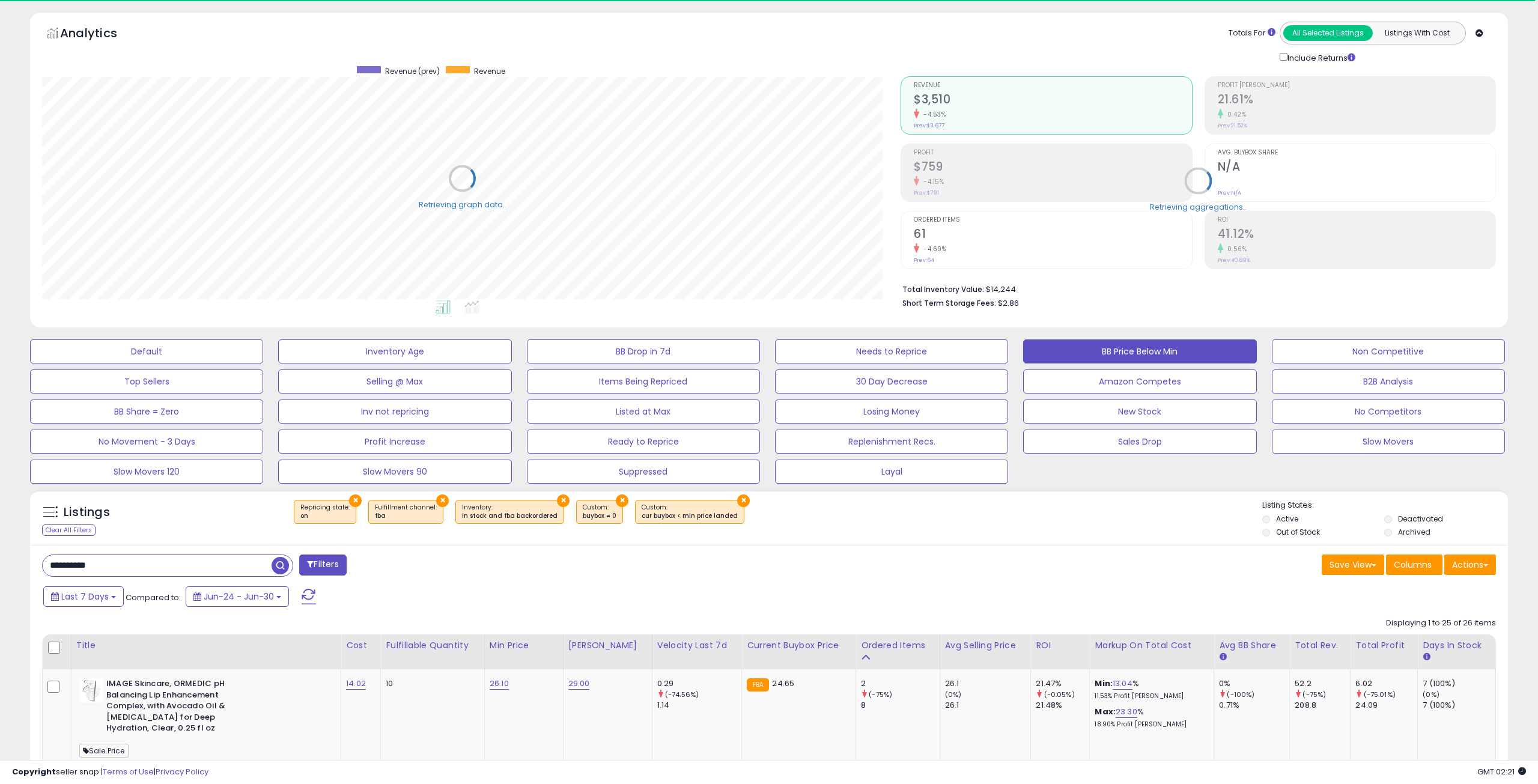 type 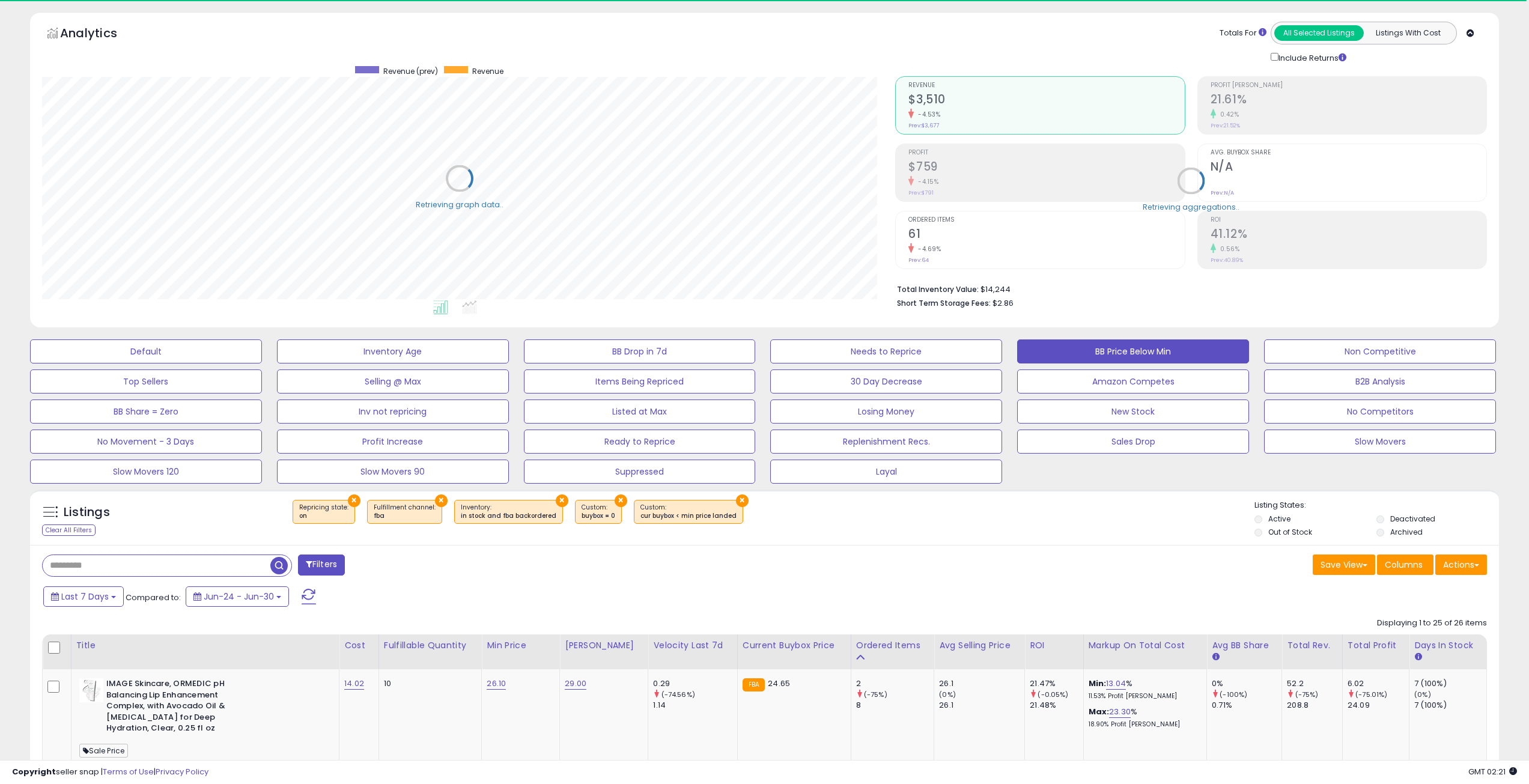 scroll, scrollTop: 246, scrollLeft: 854, axis: both 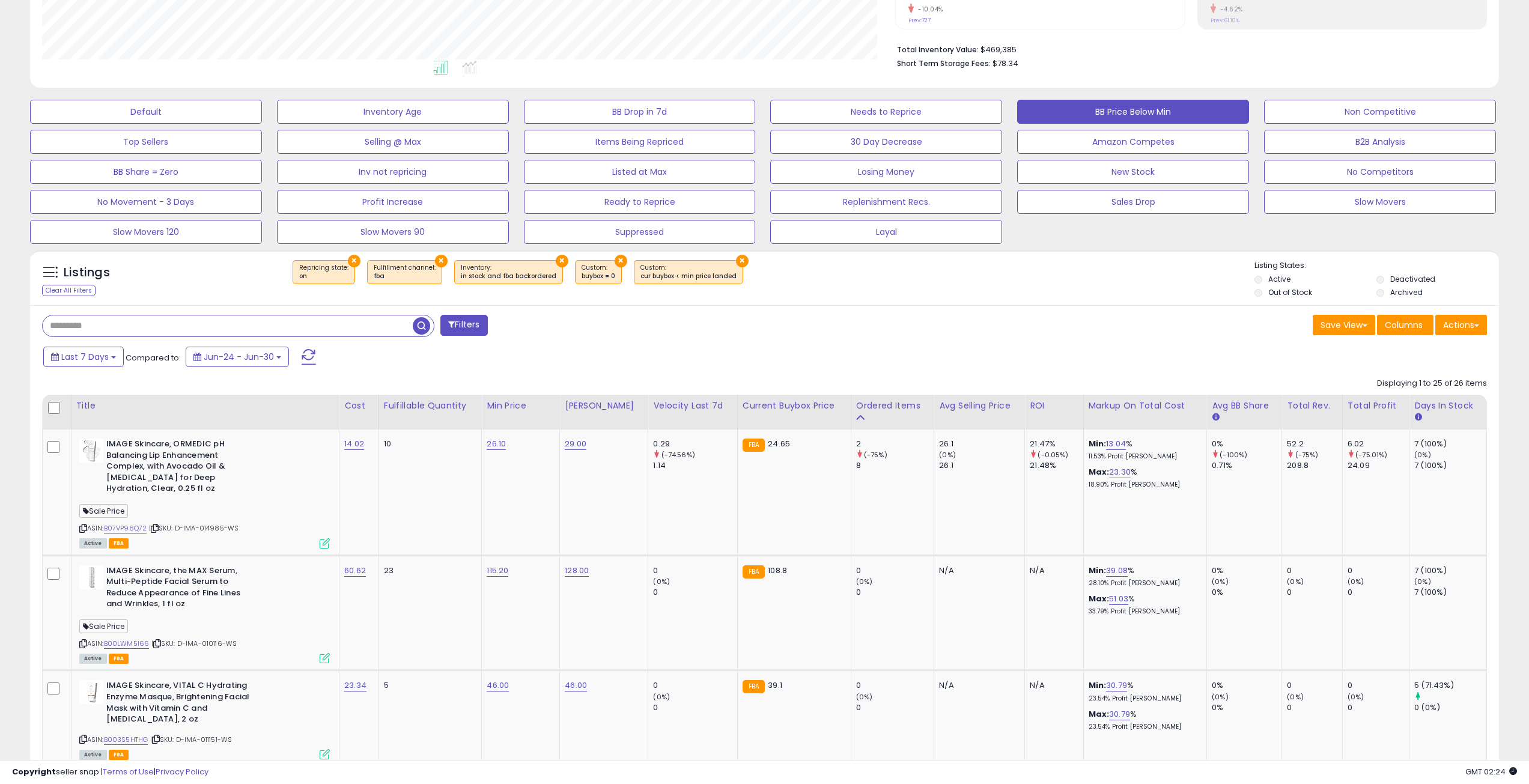 click at bounding box center [228, 326] 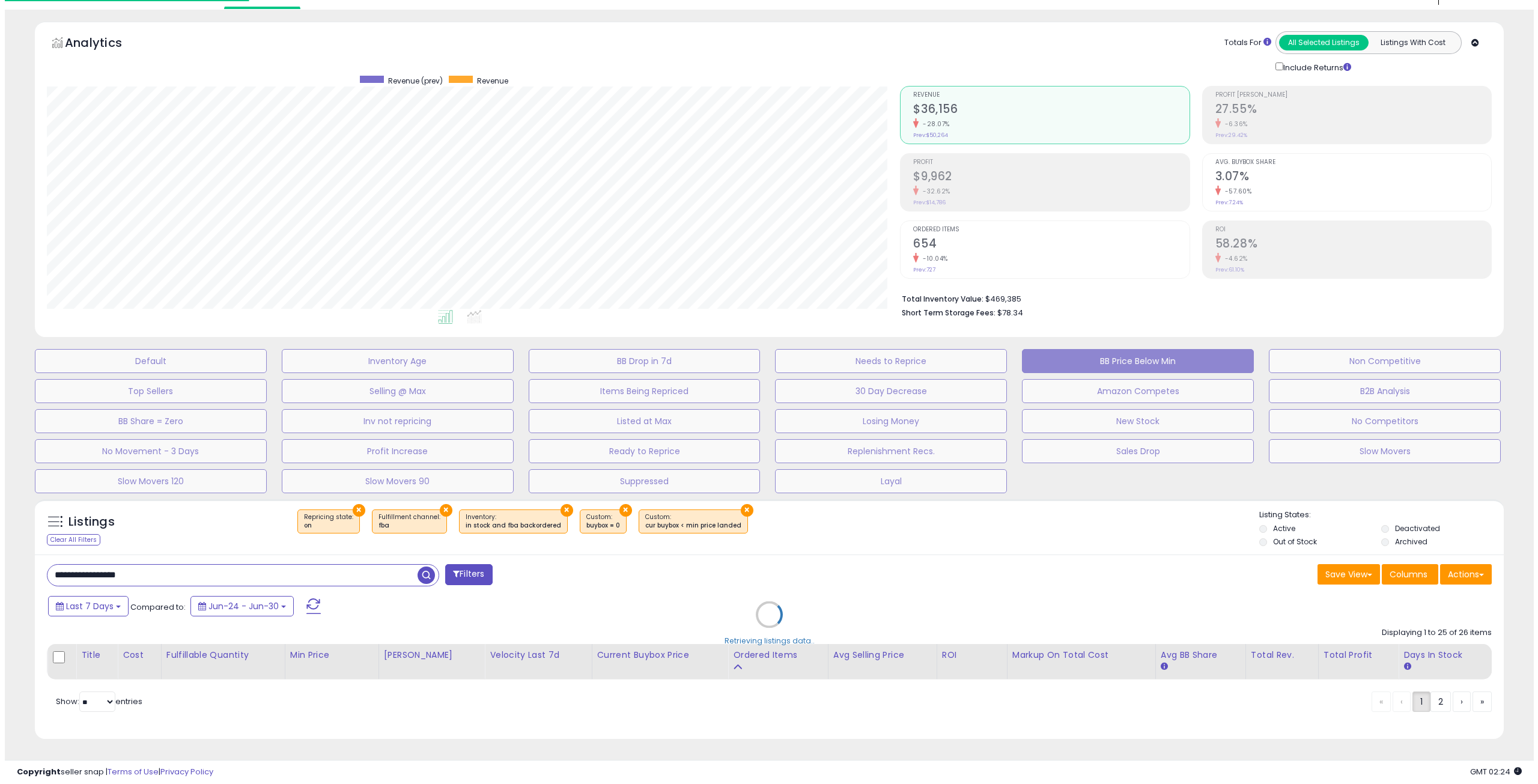 scroll, scrollTop: 29, scrollLeft: 0, axis: vertical 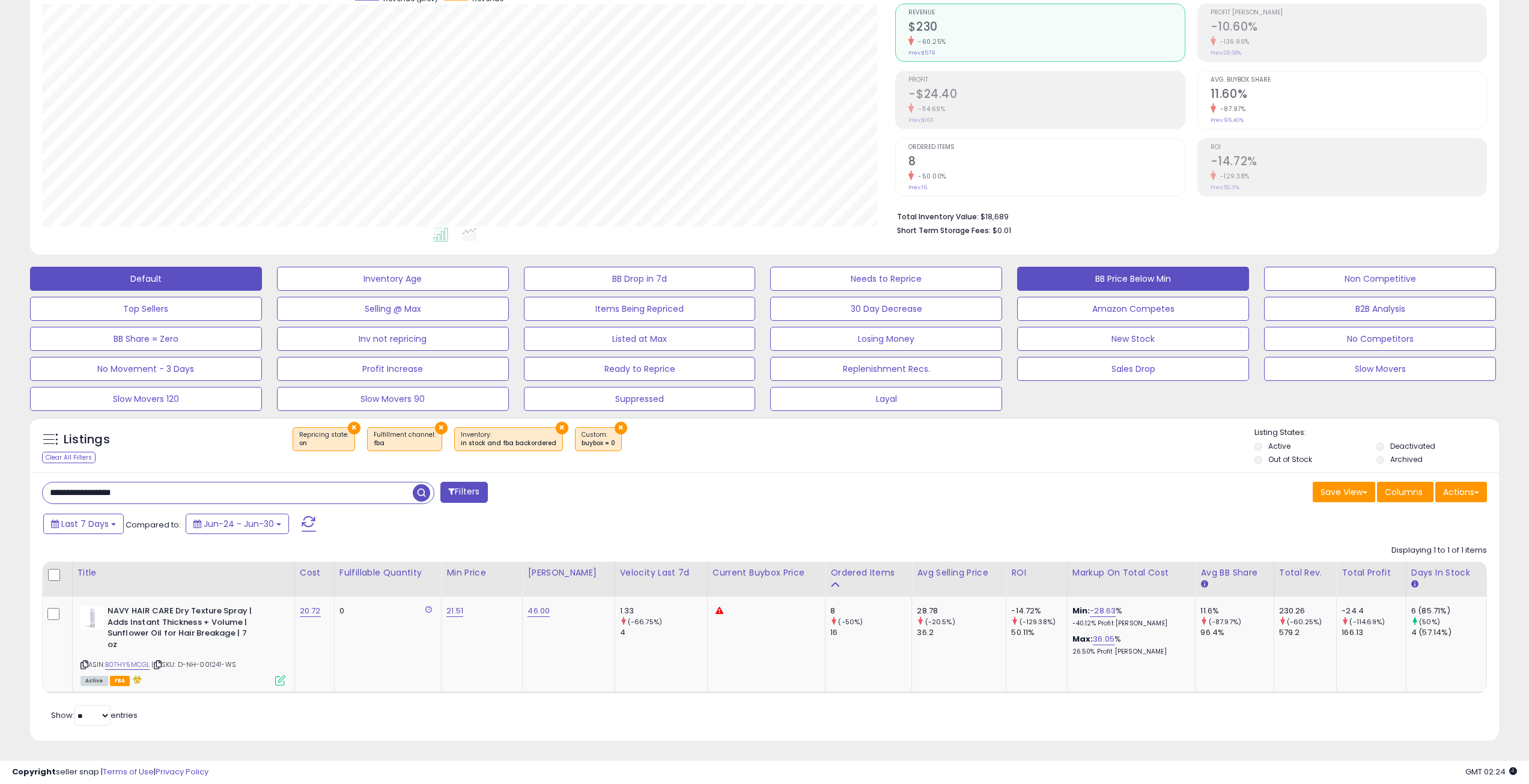 click on "Default" at bounding box center [146, 279] 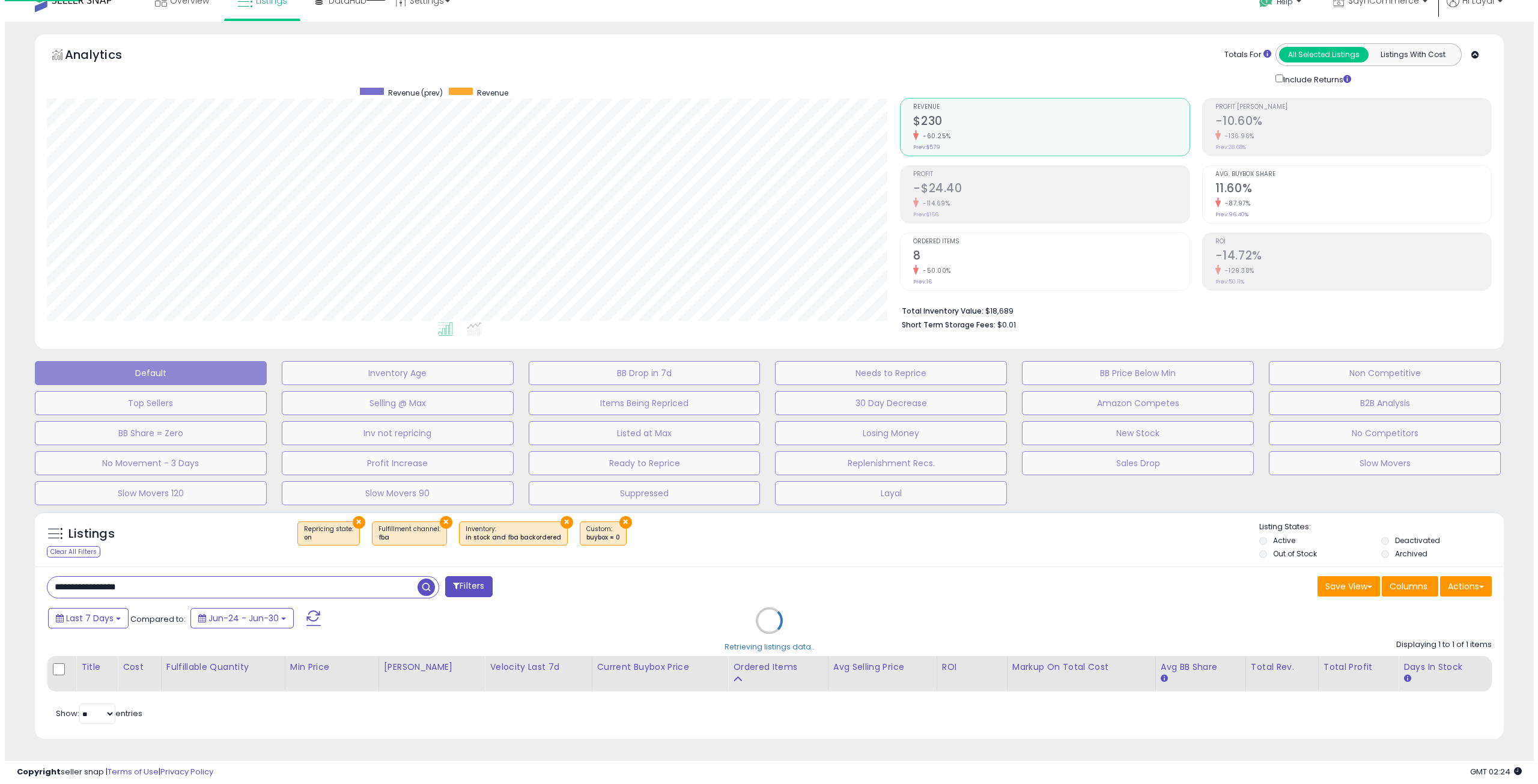 scroll, scrollTop: 17, scrollLeft: 0, axis: vertical 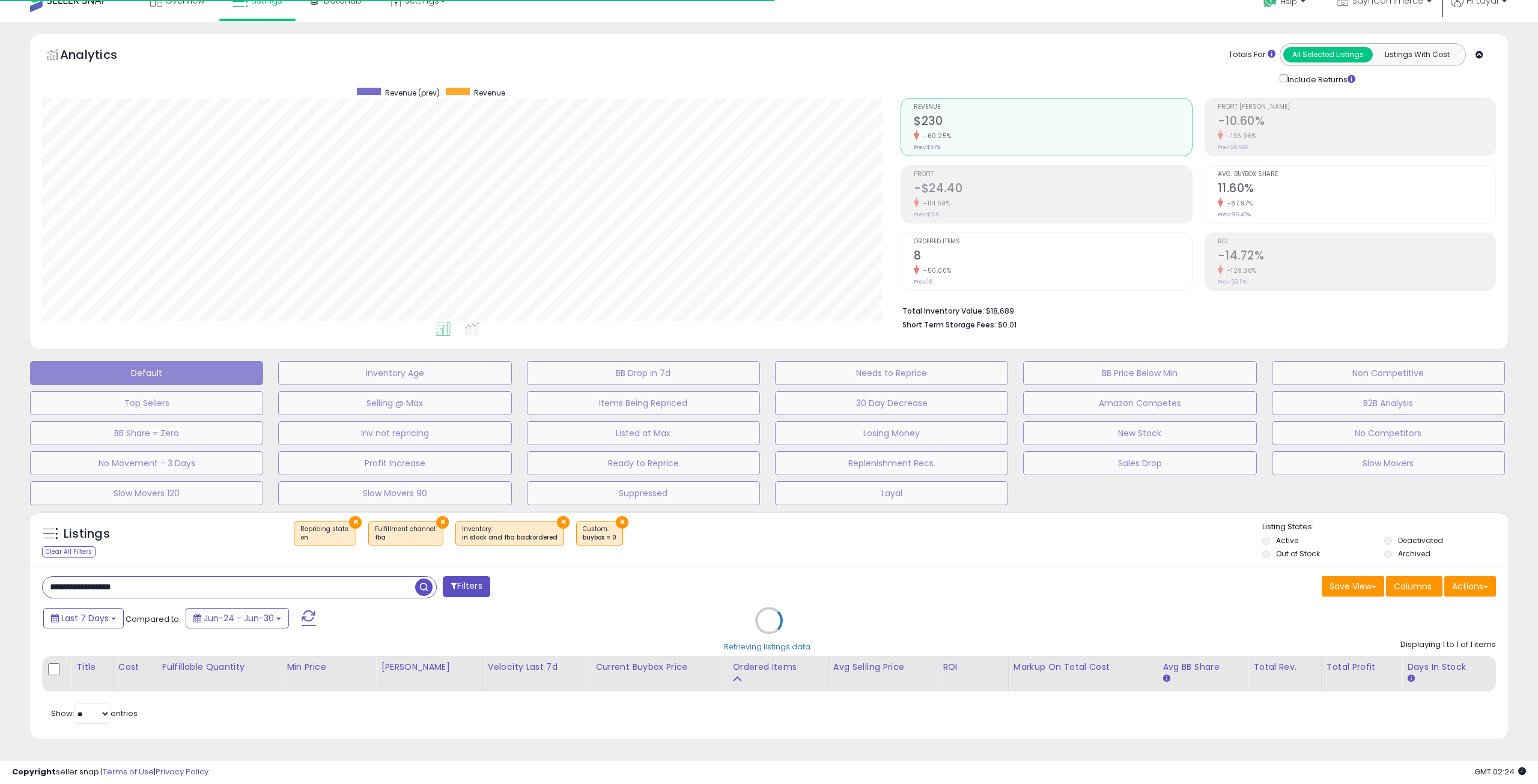 type on "**********" 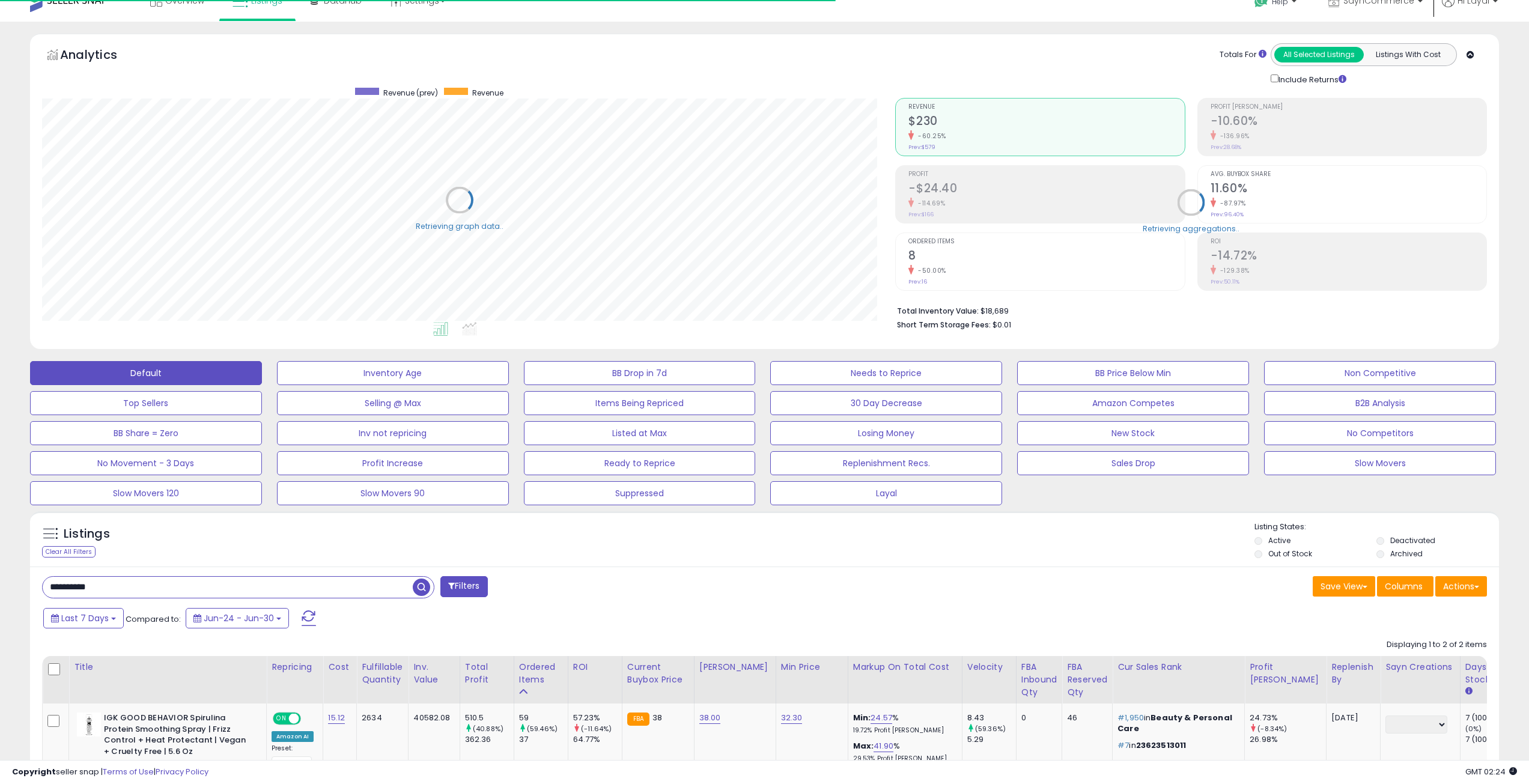 scroll, scrollTop: 246, scrollLeft: 854, axis: both 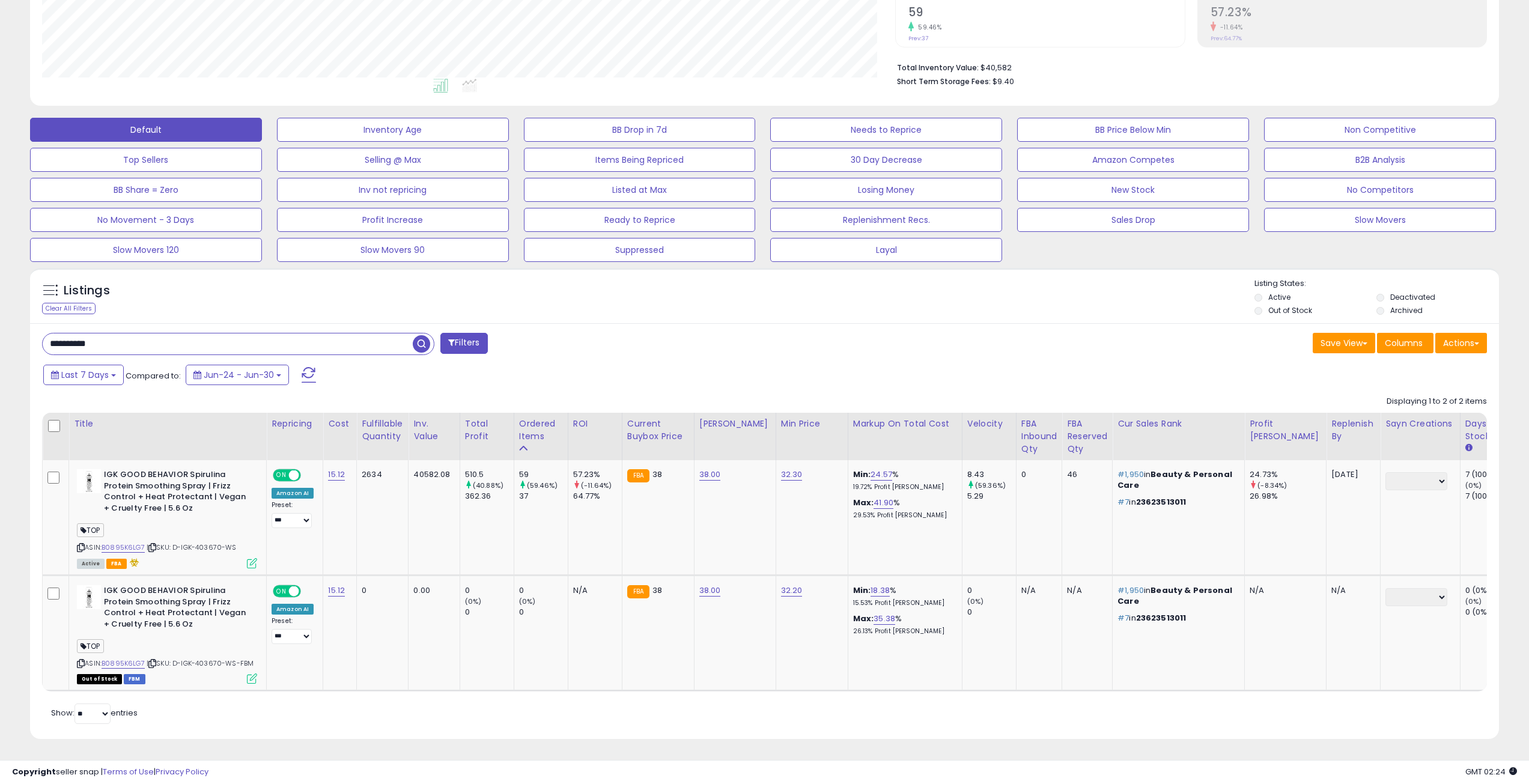 click on "**********" at bounding box center [228, 344] 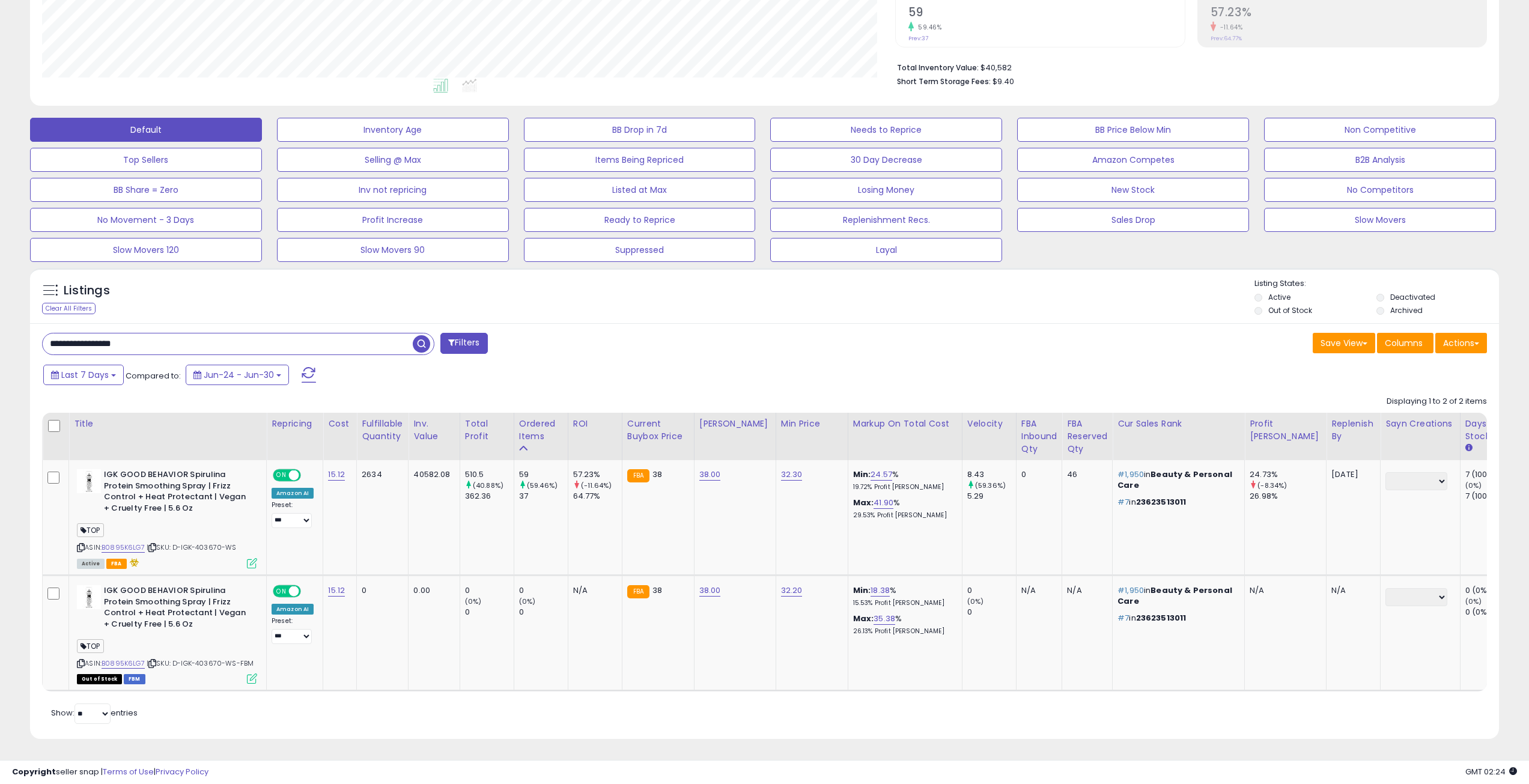 type on "**********" 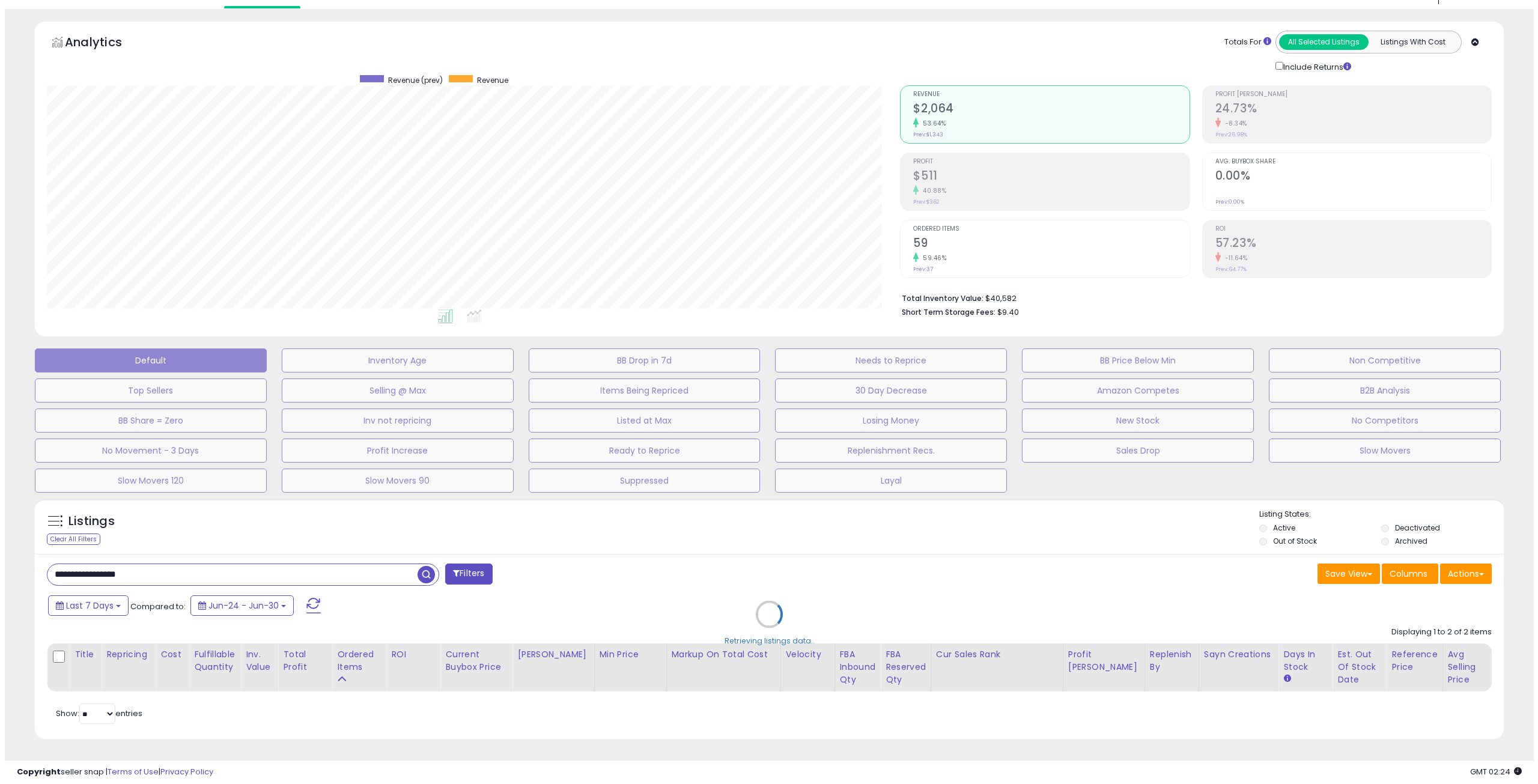 scroll, scrollTop: 30, scrollLeft: 0, axis: vertical 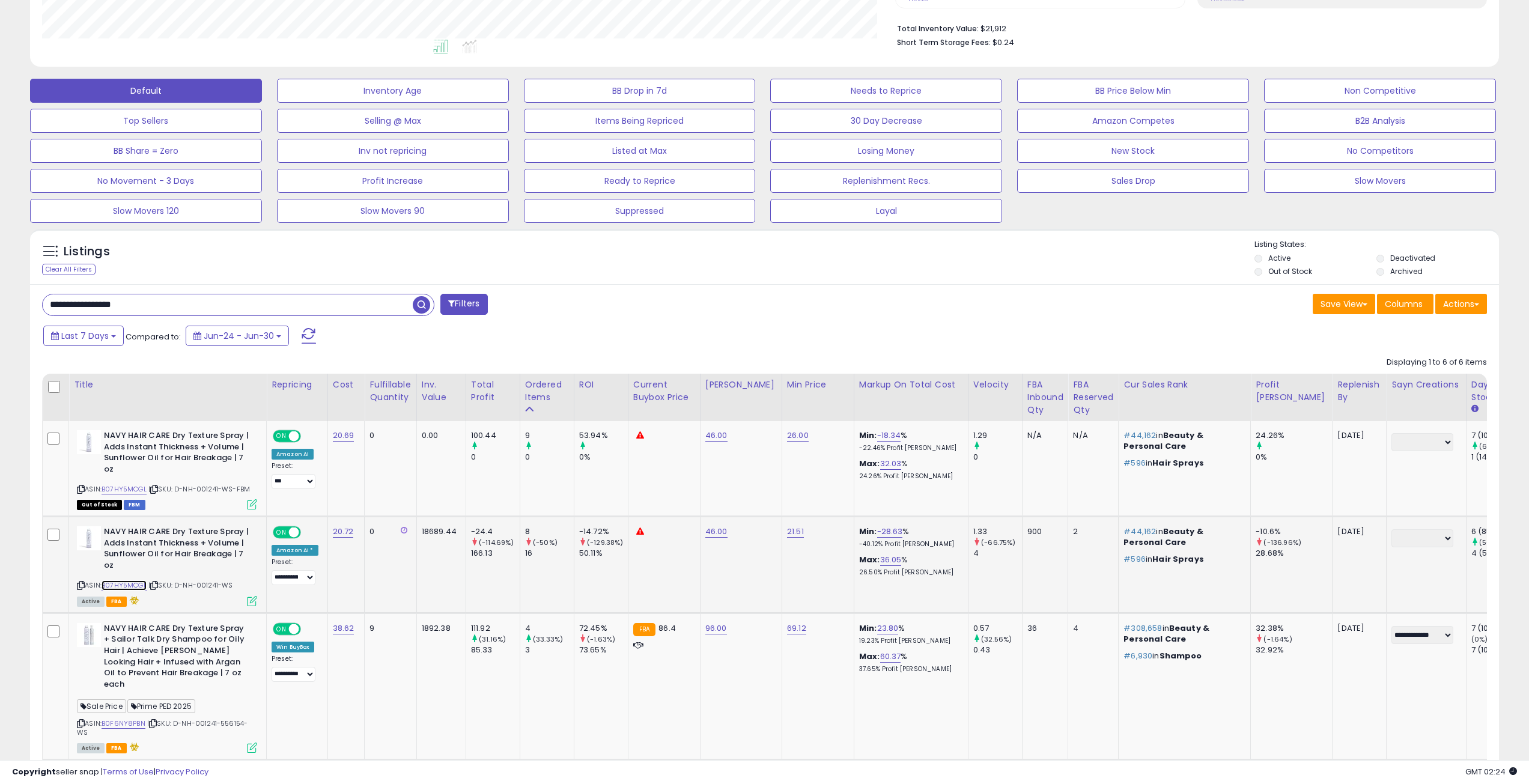 click on "B07HY5MCGL" at bounding box center (124, 585) 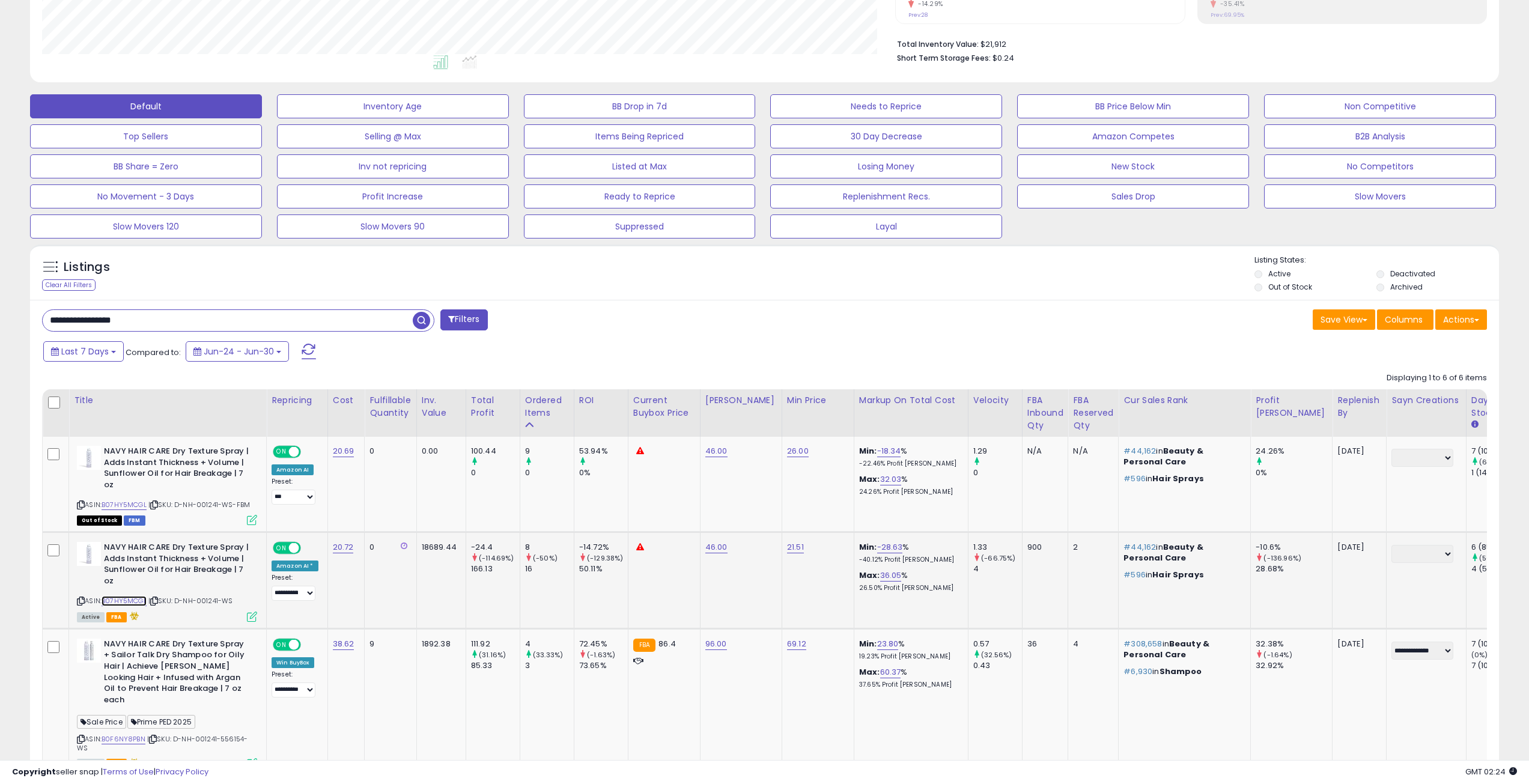 scroll, scrollTop: 284, scrollLeft: 0, axis: vertical 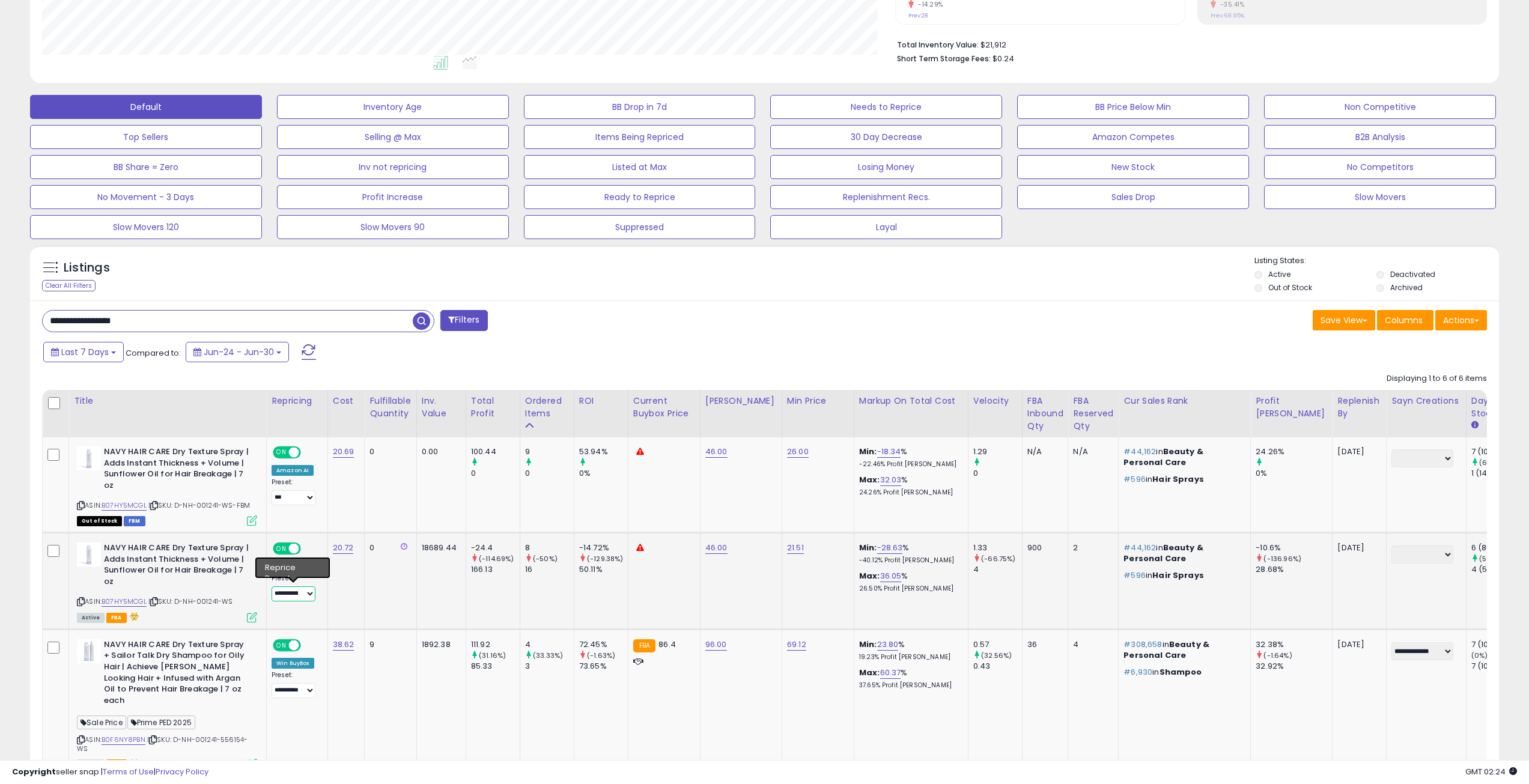 click on "**********" at bounding box center (293, 594) 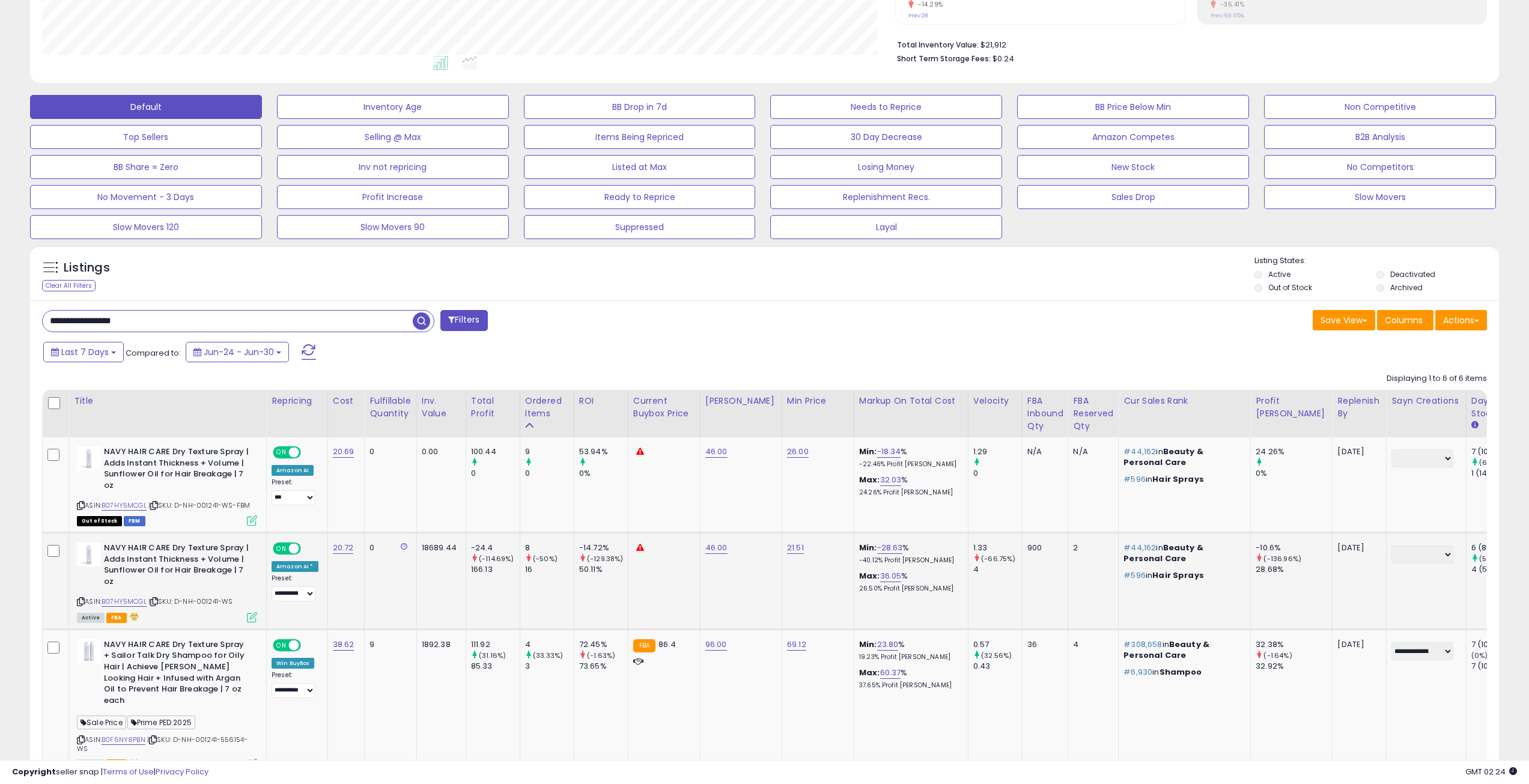 click on "18689.44" 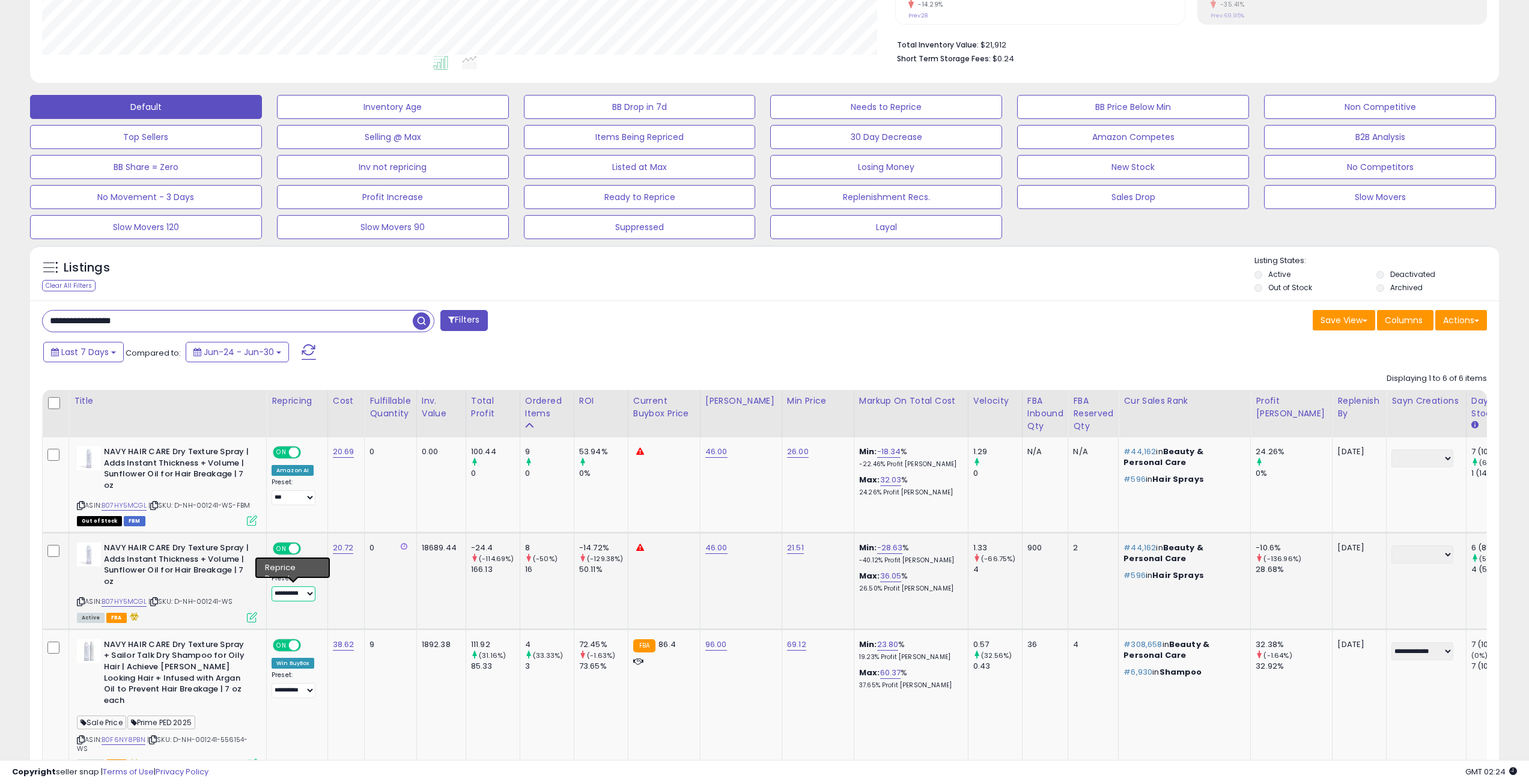 click on "**********" at bounding box center [293, 594] 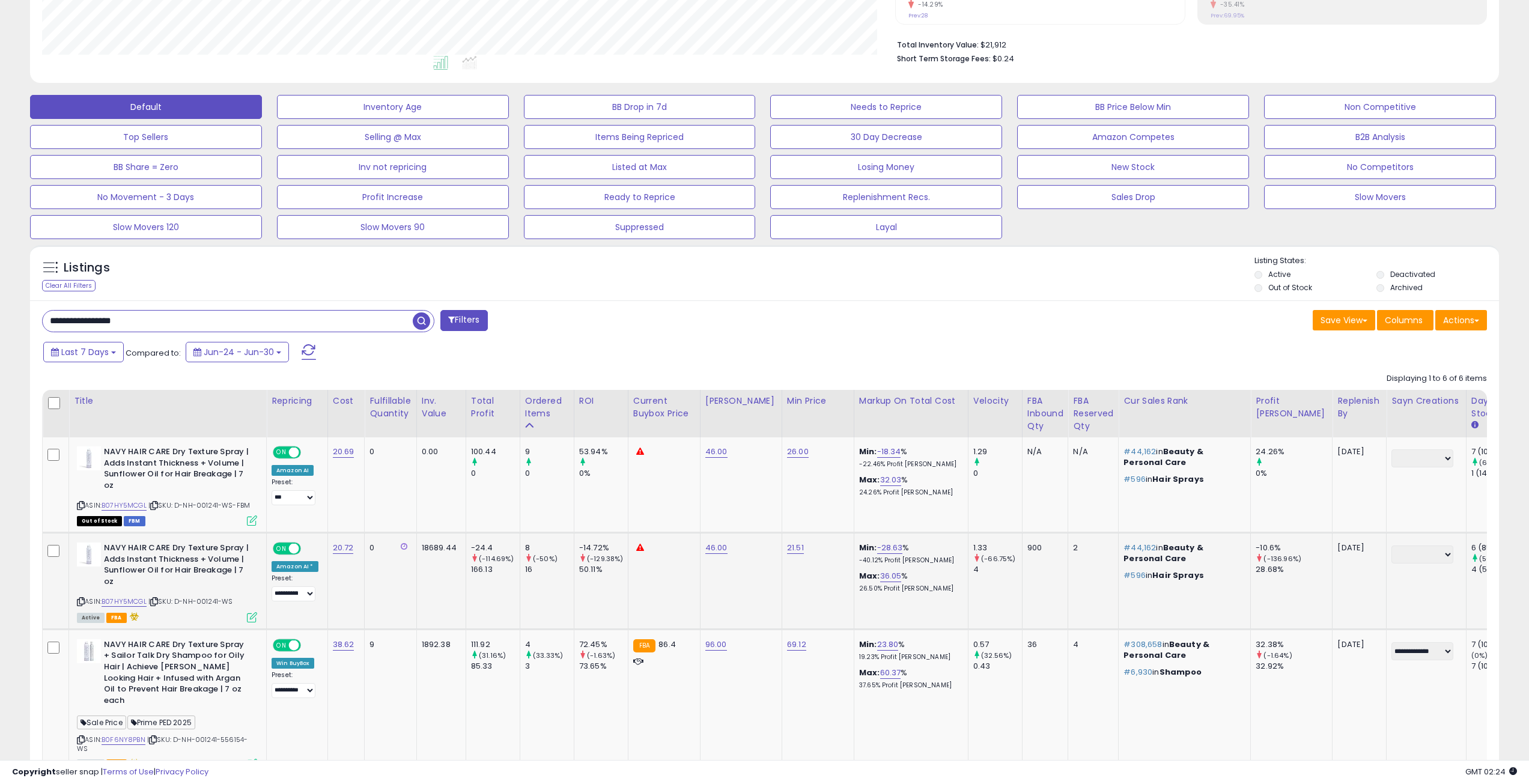 click on "0" 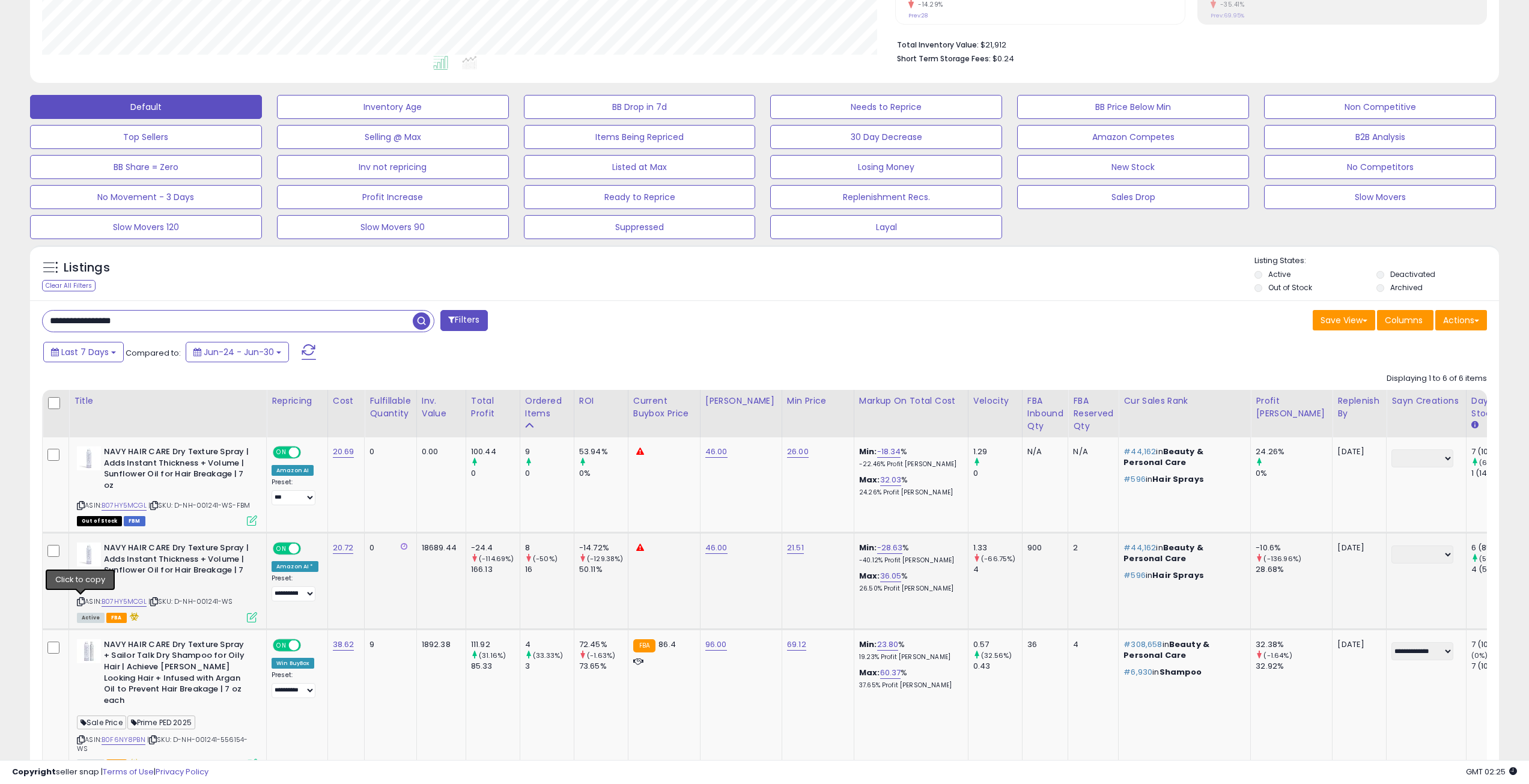 click at bounding box center [81, 601] 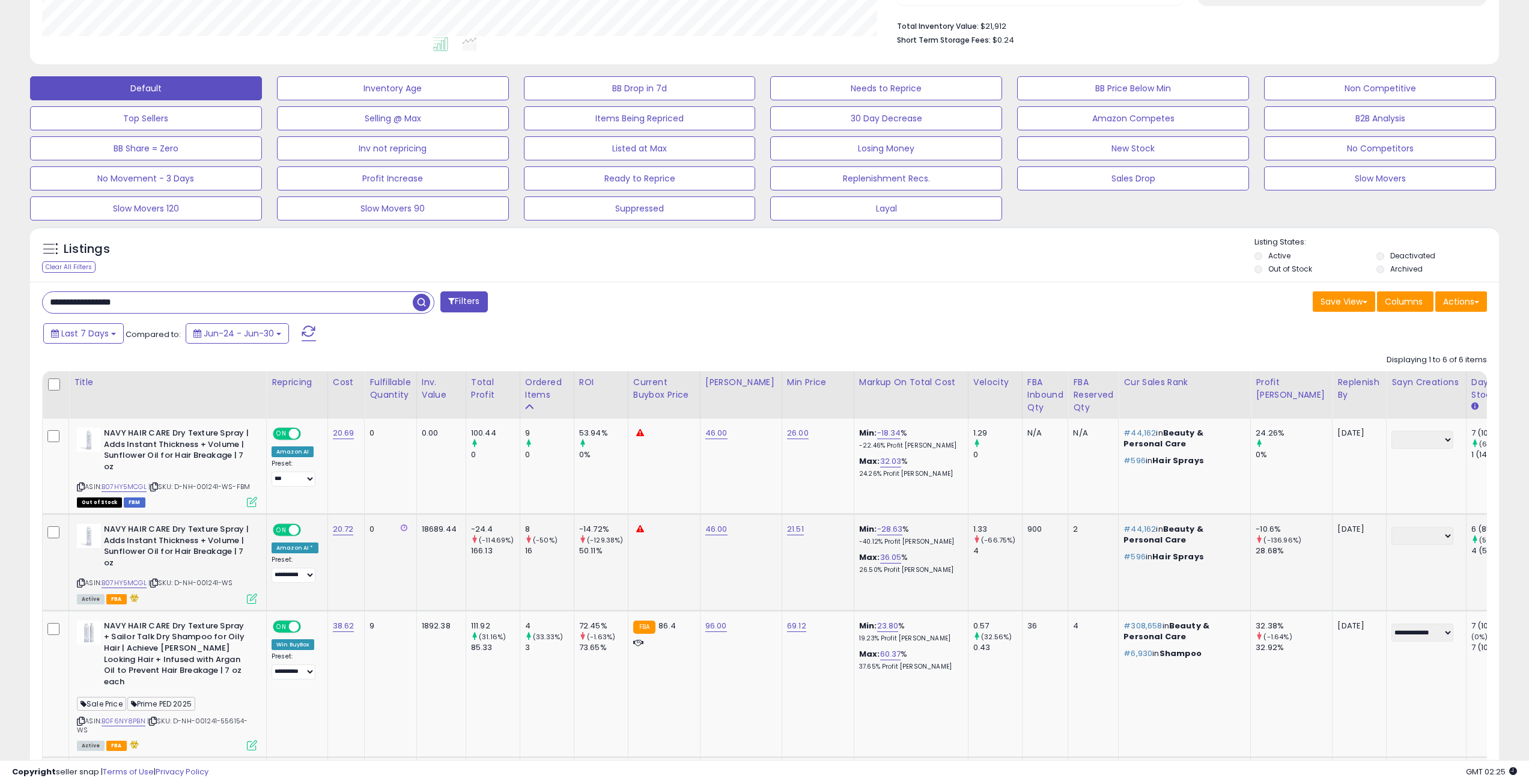 scroll, scrollTop: 302, scrollLeft: 0, axis: vertical 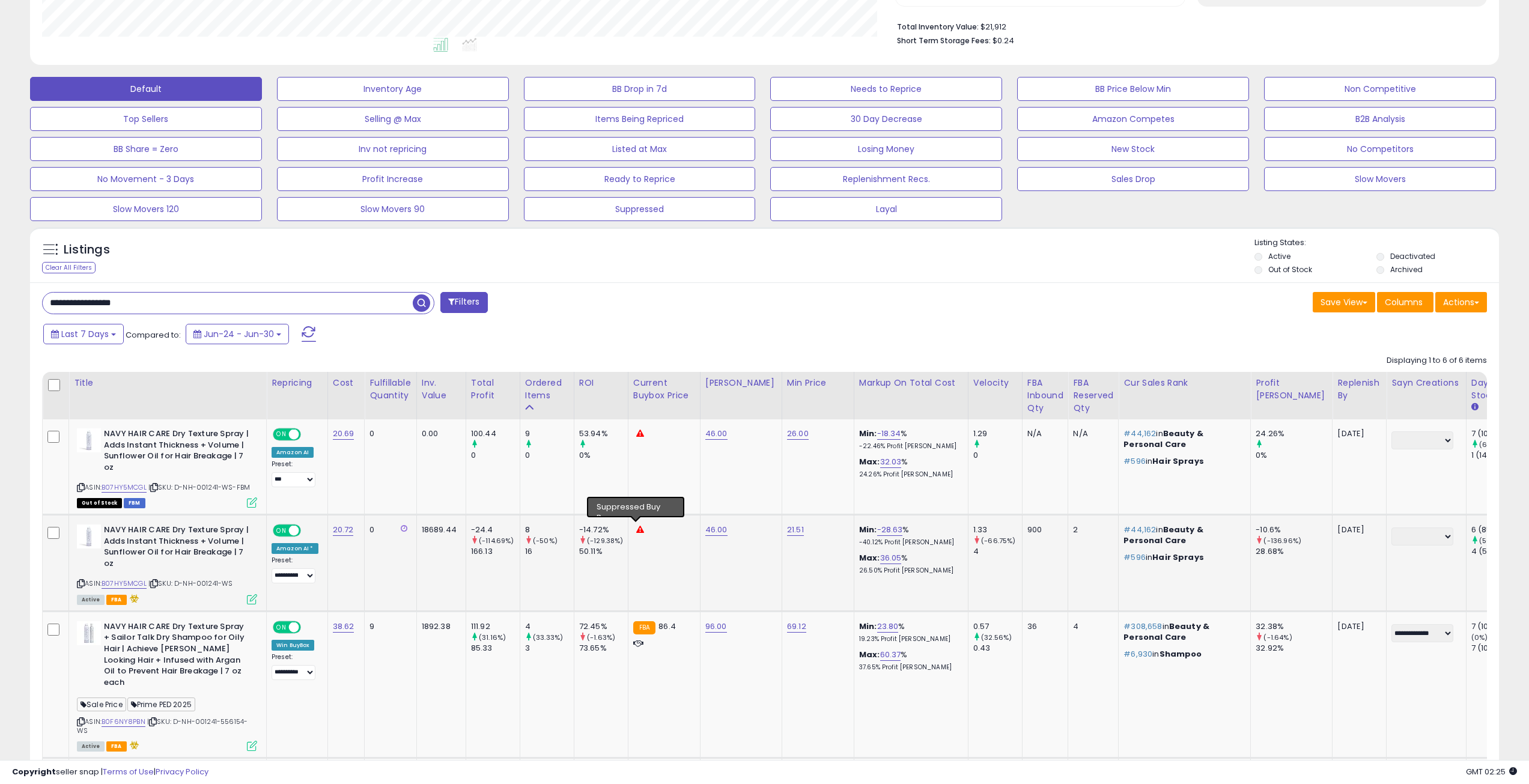 click at bounding box center [640, 529] 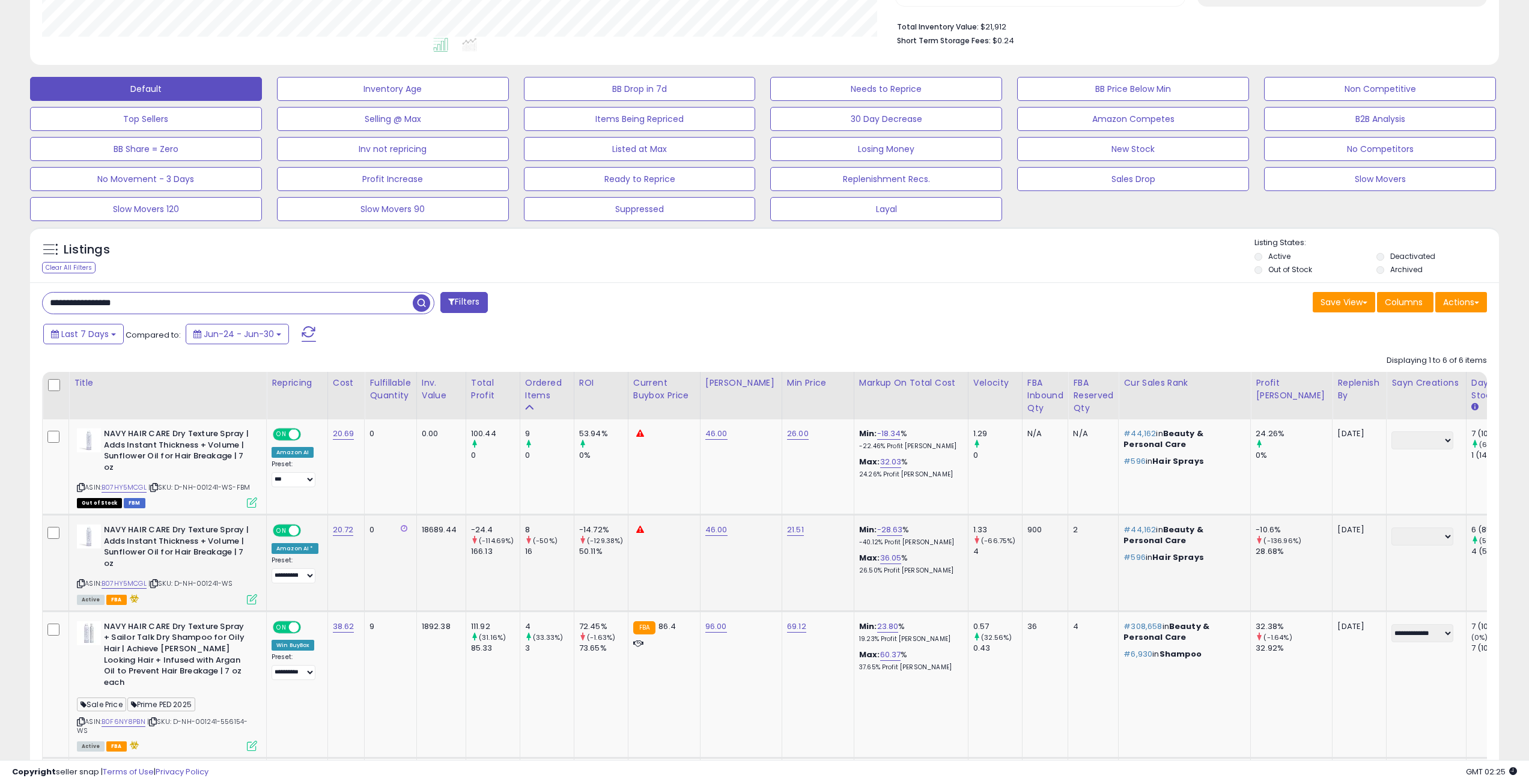 click at bounding box center [640, 529] 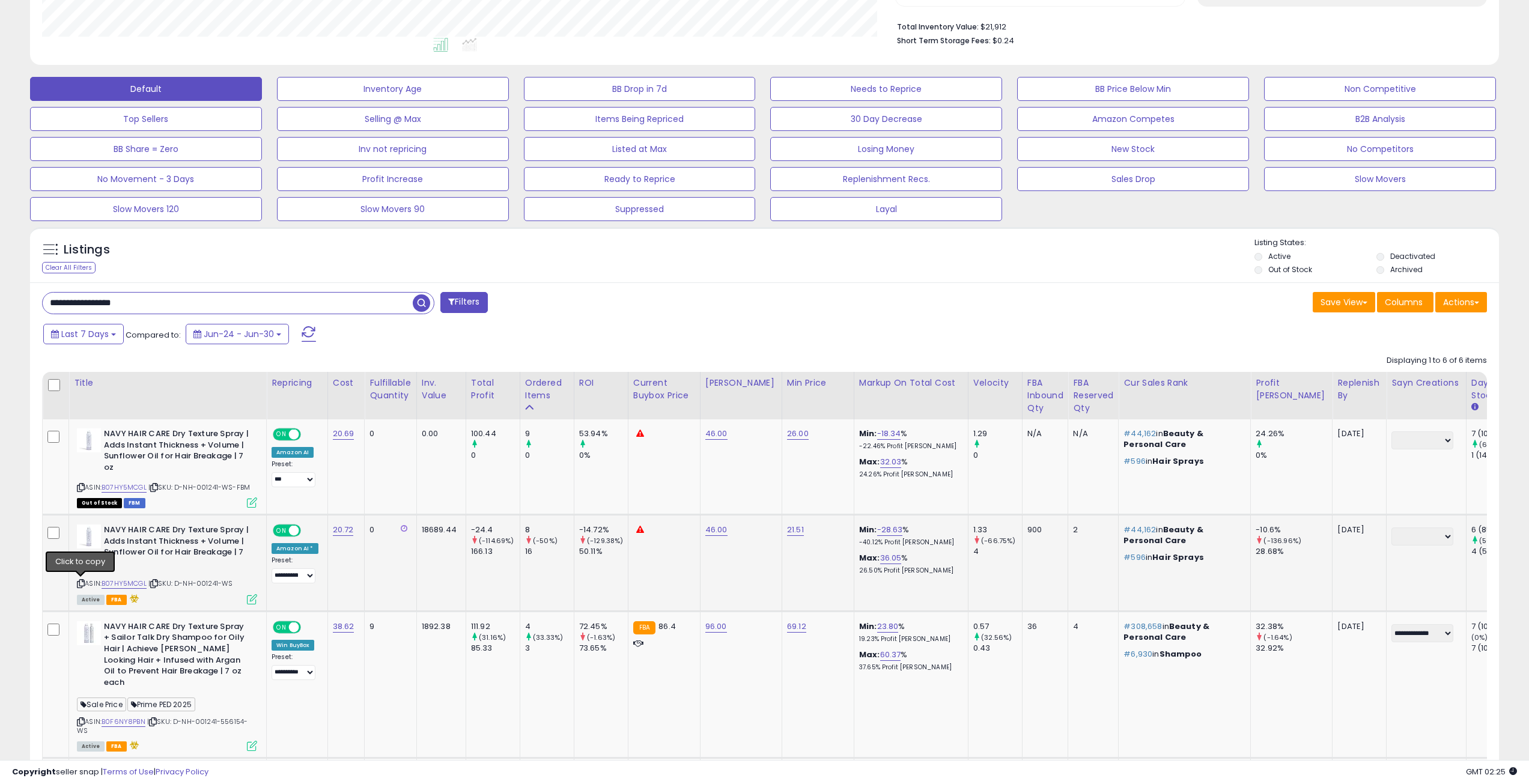 click at bounding box center (81, 583) 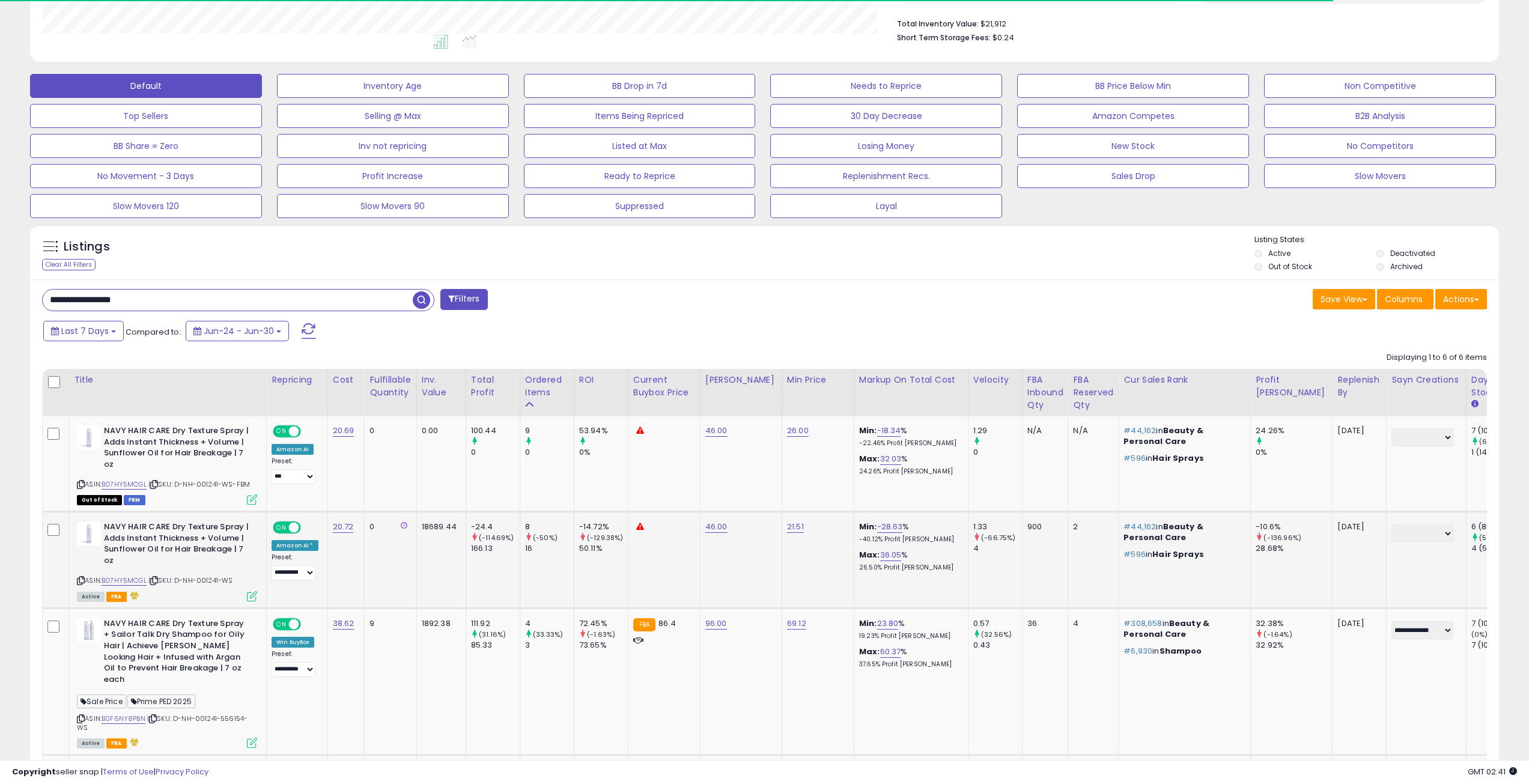 scroll, scrollTop: 304, scrollLeft: 0, axis: vertical 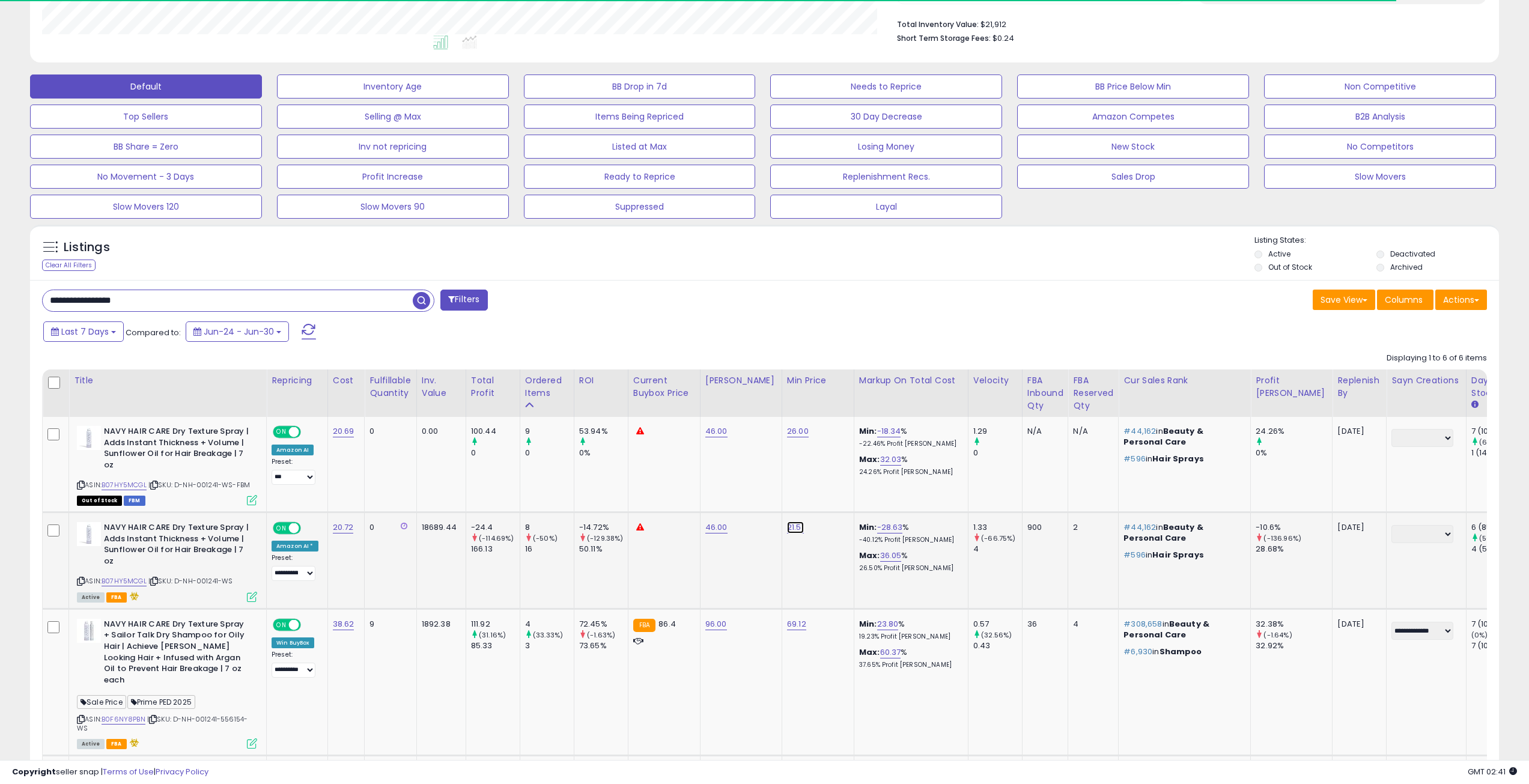 click on "21.51" at bounding box center [798, 431] 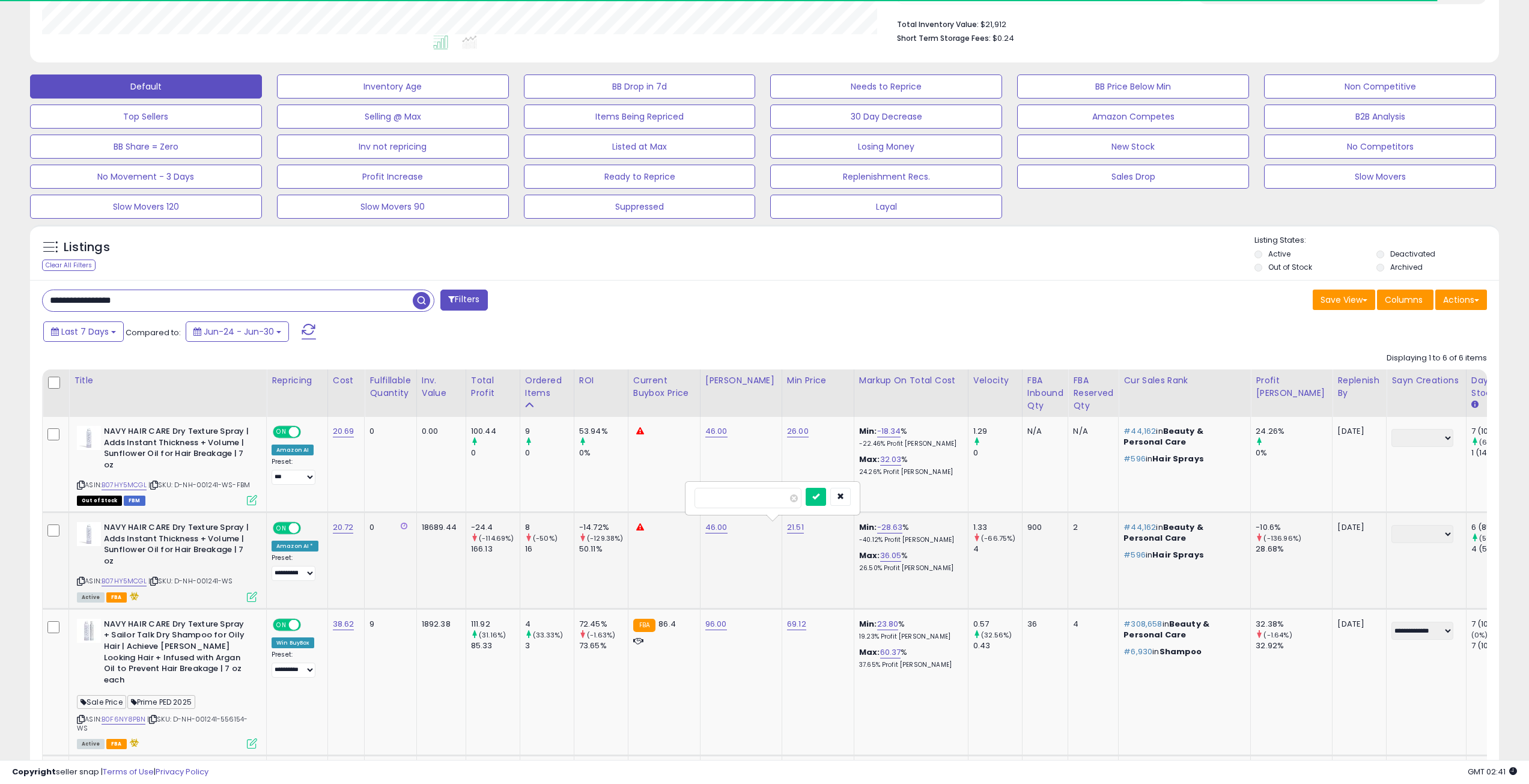 click on "*****" at bounding box center (748, 498) 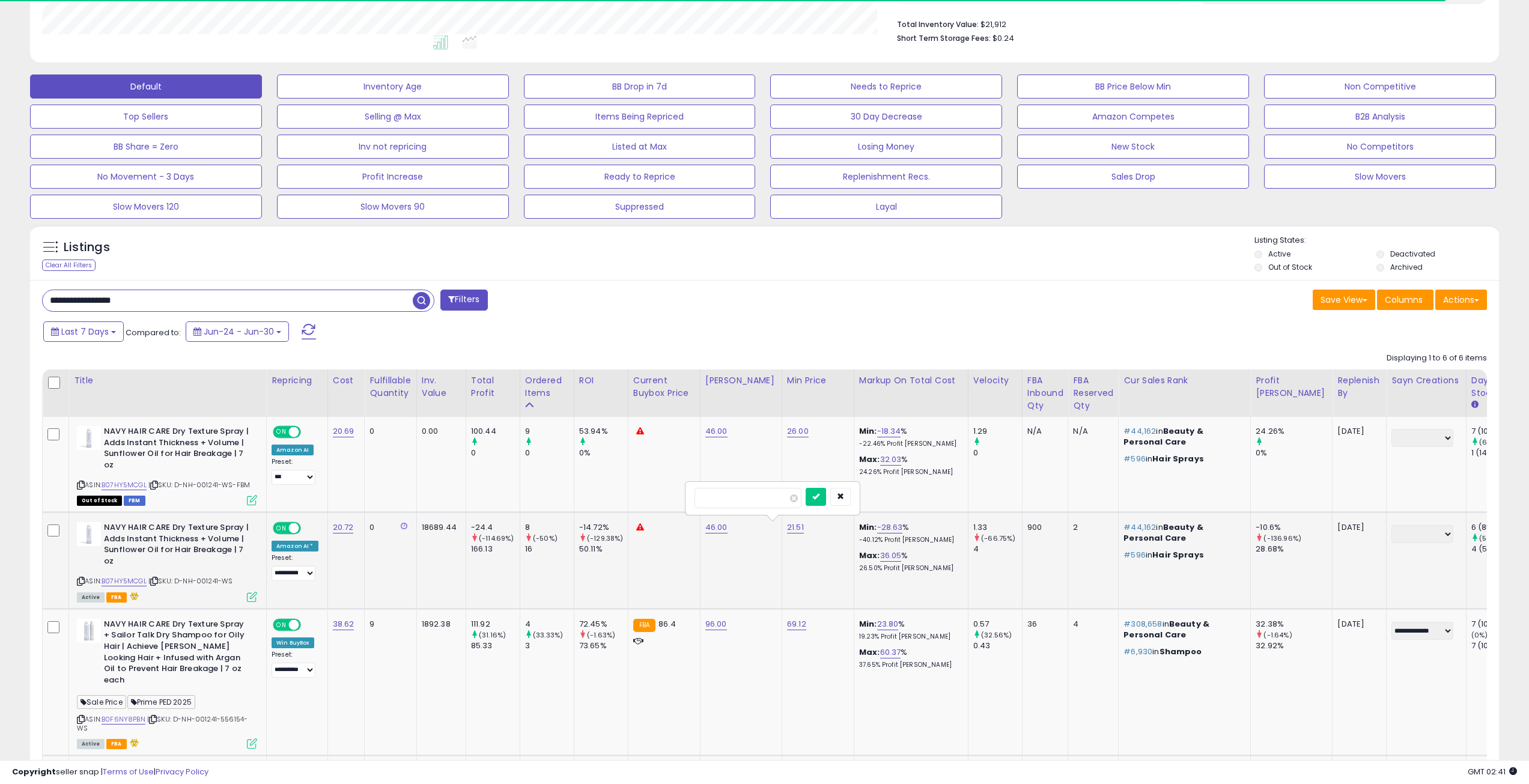 click on "*****" at bounding box center [748, 498] 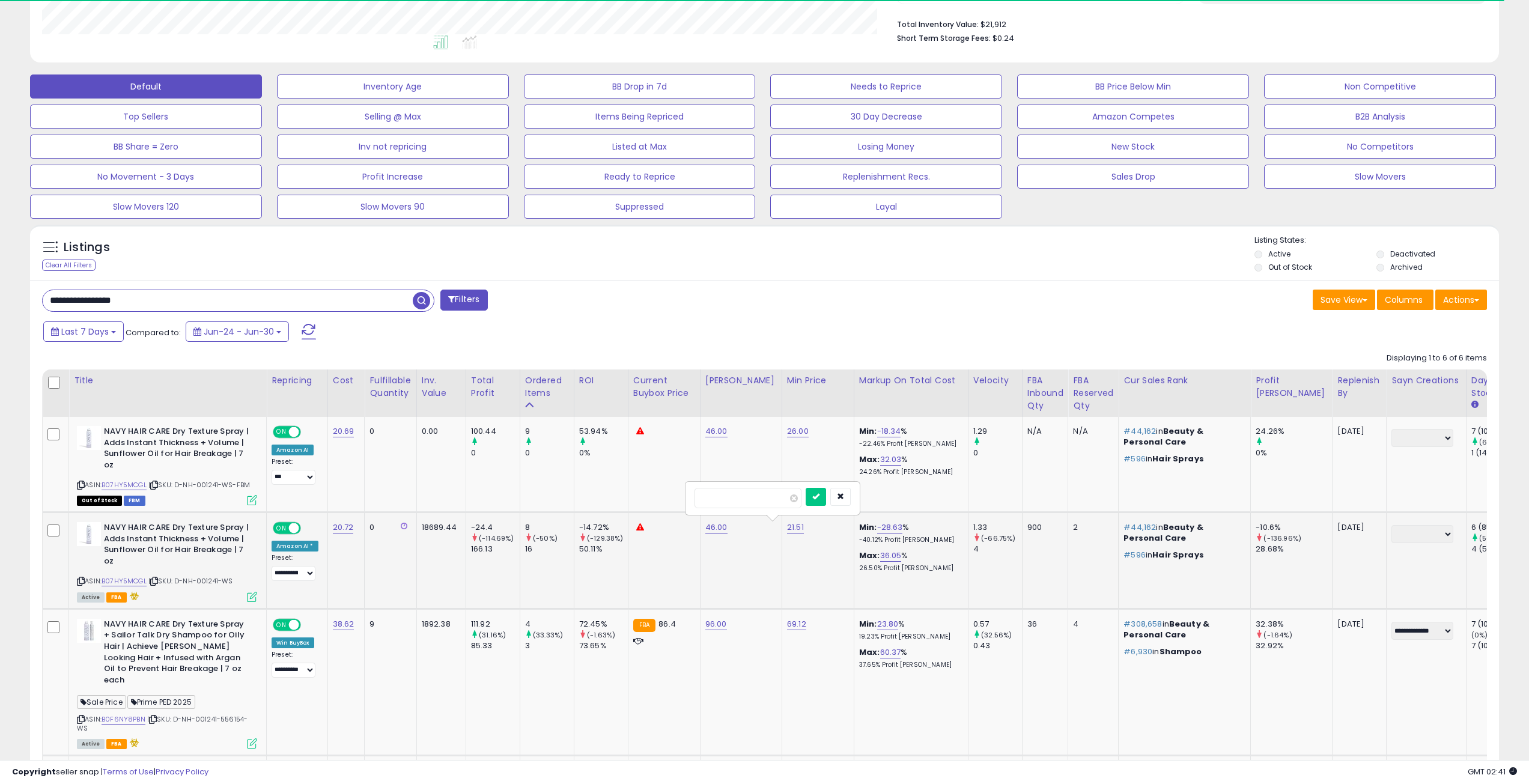 type on "*****" 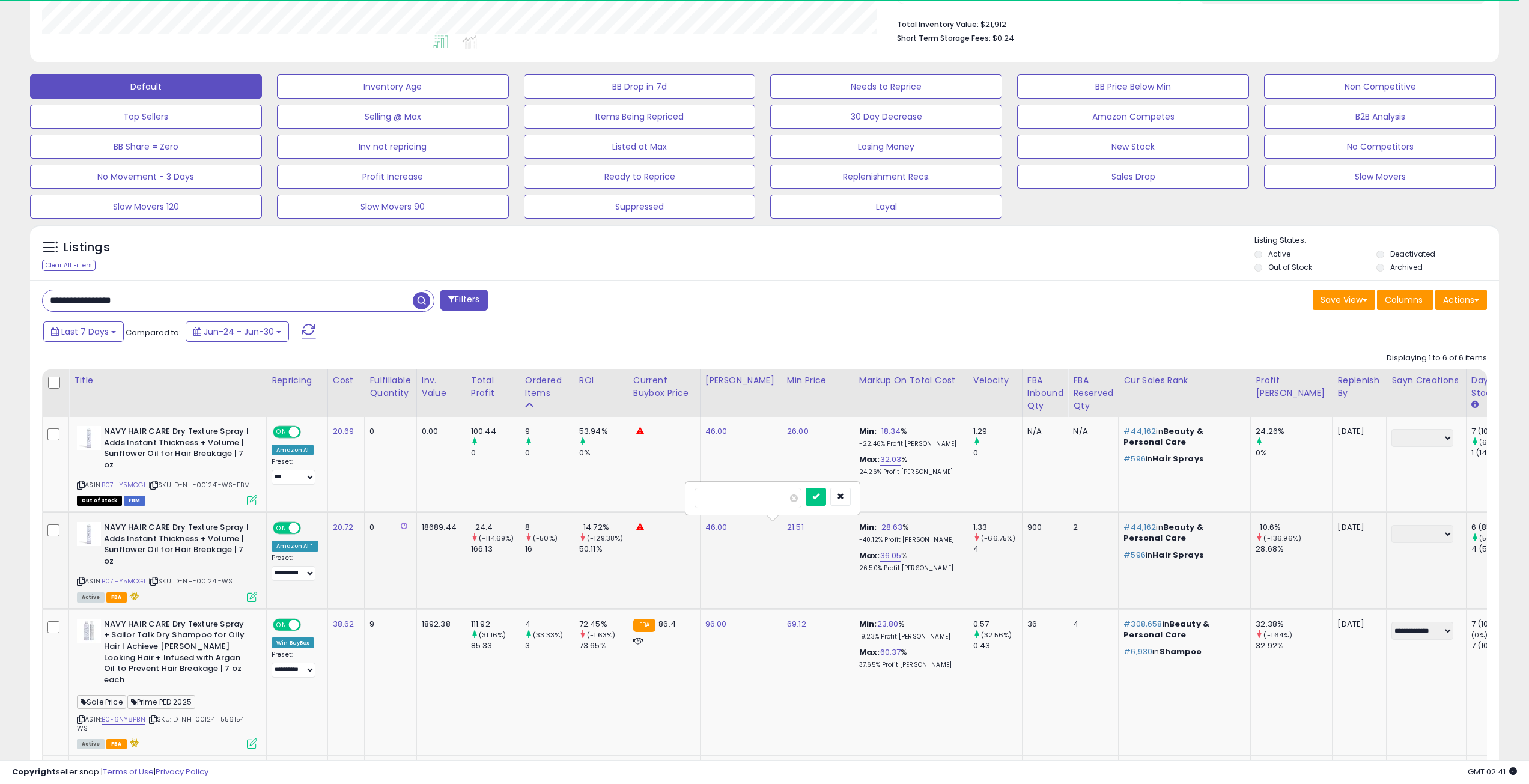click at bounding box center [816, 497] 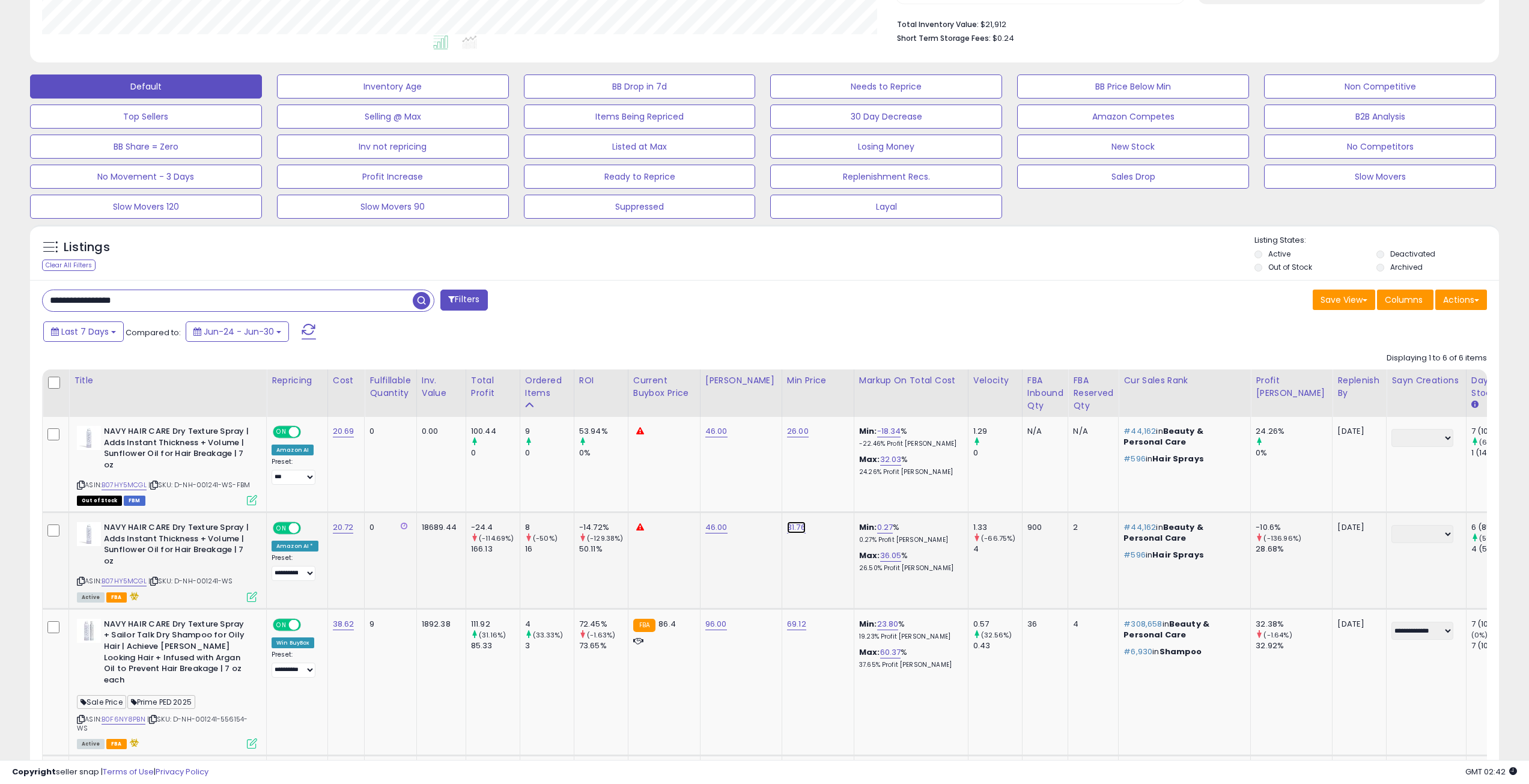 click on "31.76" at bounding box center (798, 431) 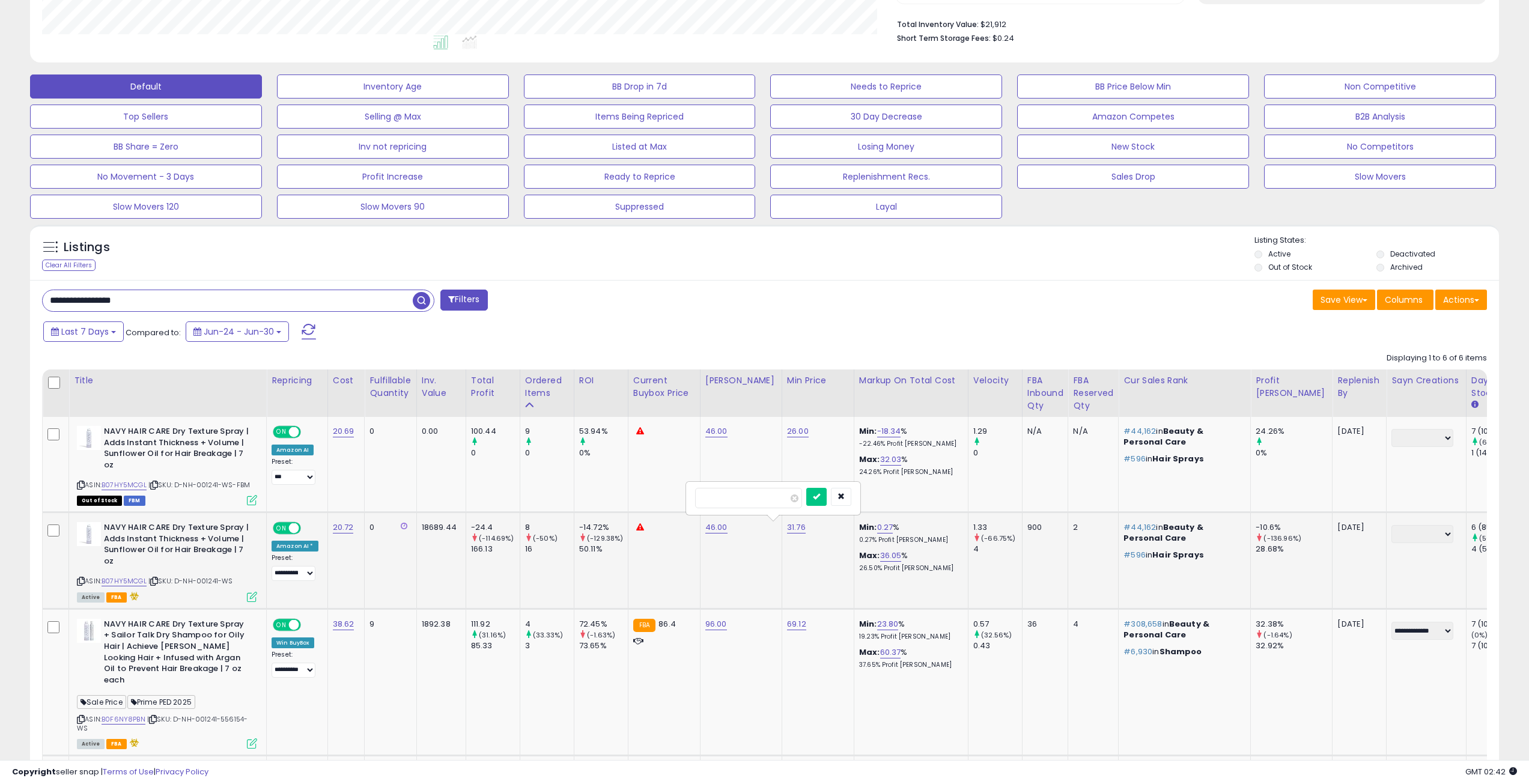 click on "*****" at bounding box center (749, 498) 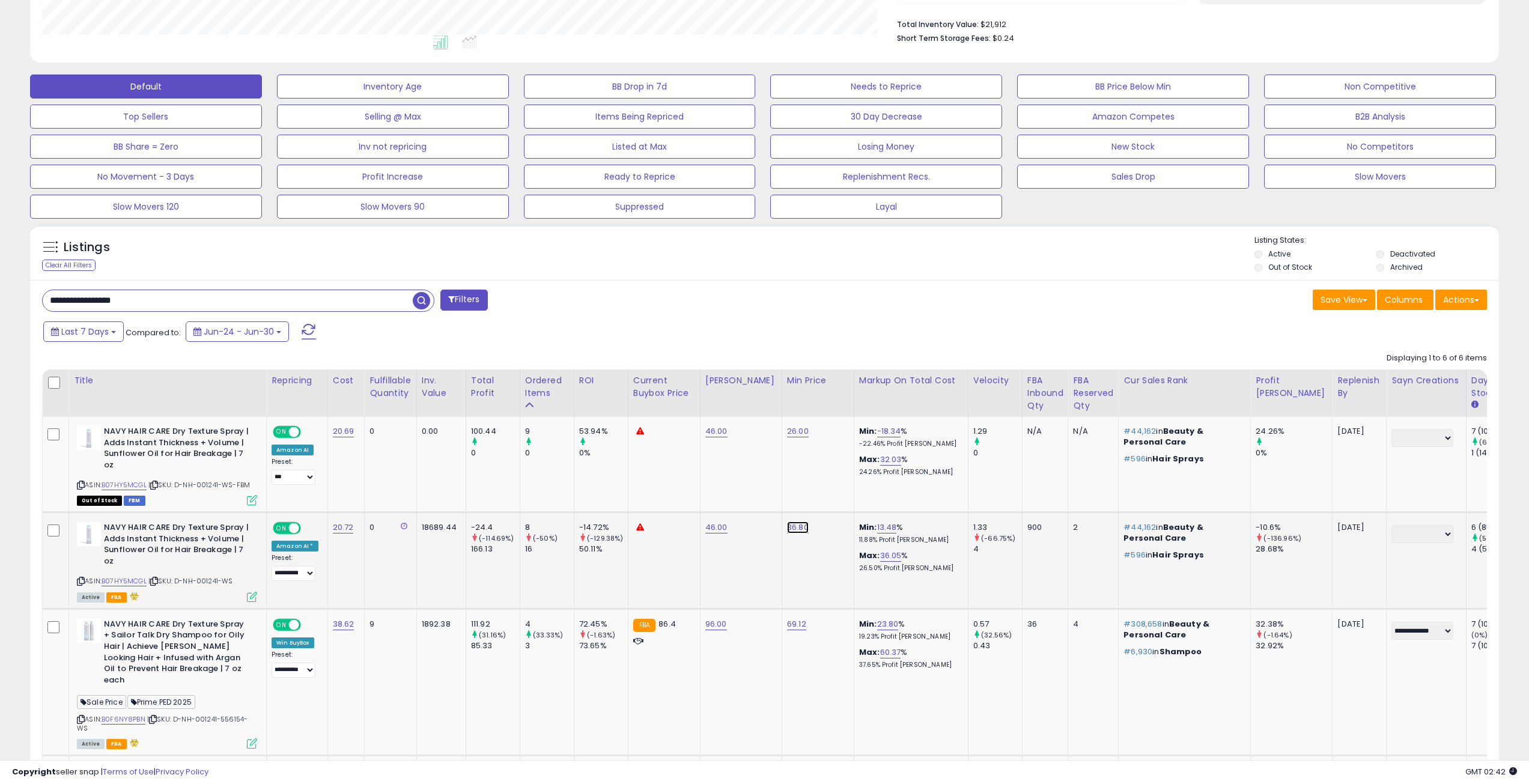 click on "36.80" at bounding box center (798, 431) 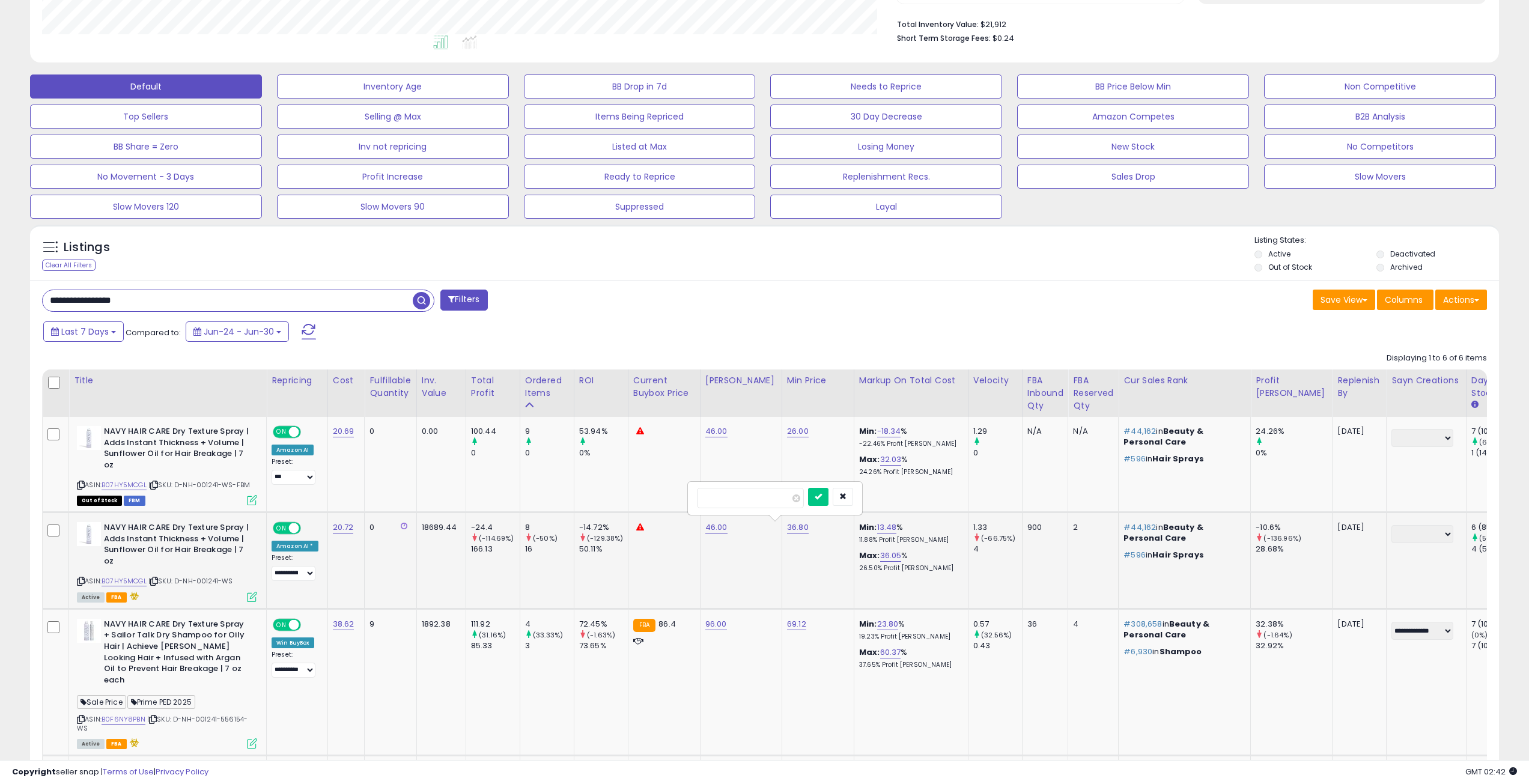 click on "*****" at bounding box center [750, 498] 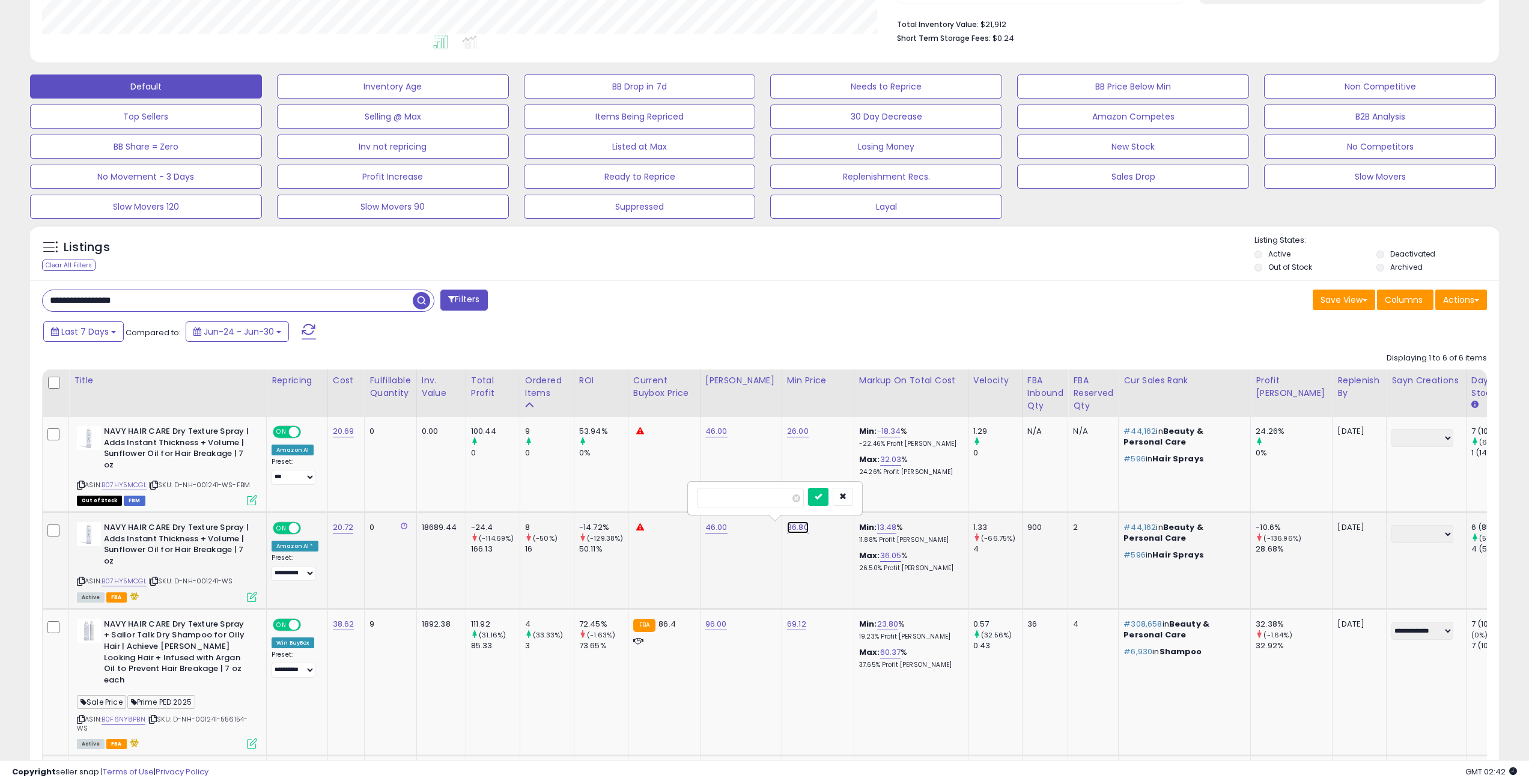 click on "36.80" at bounding box center [798, 527] 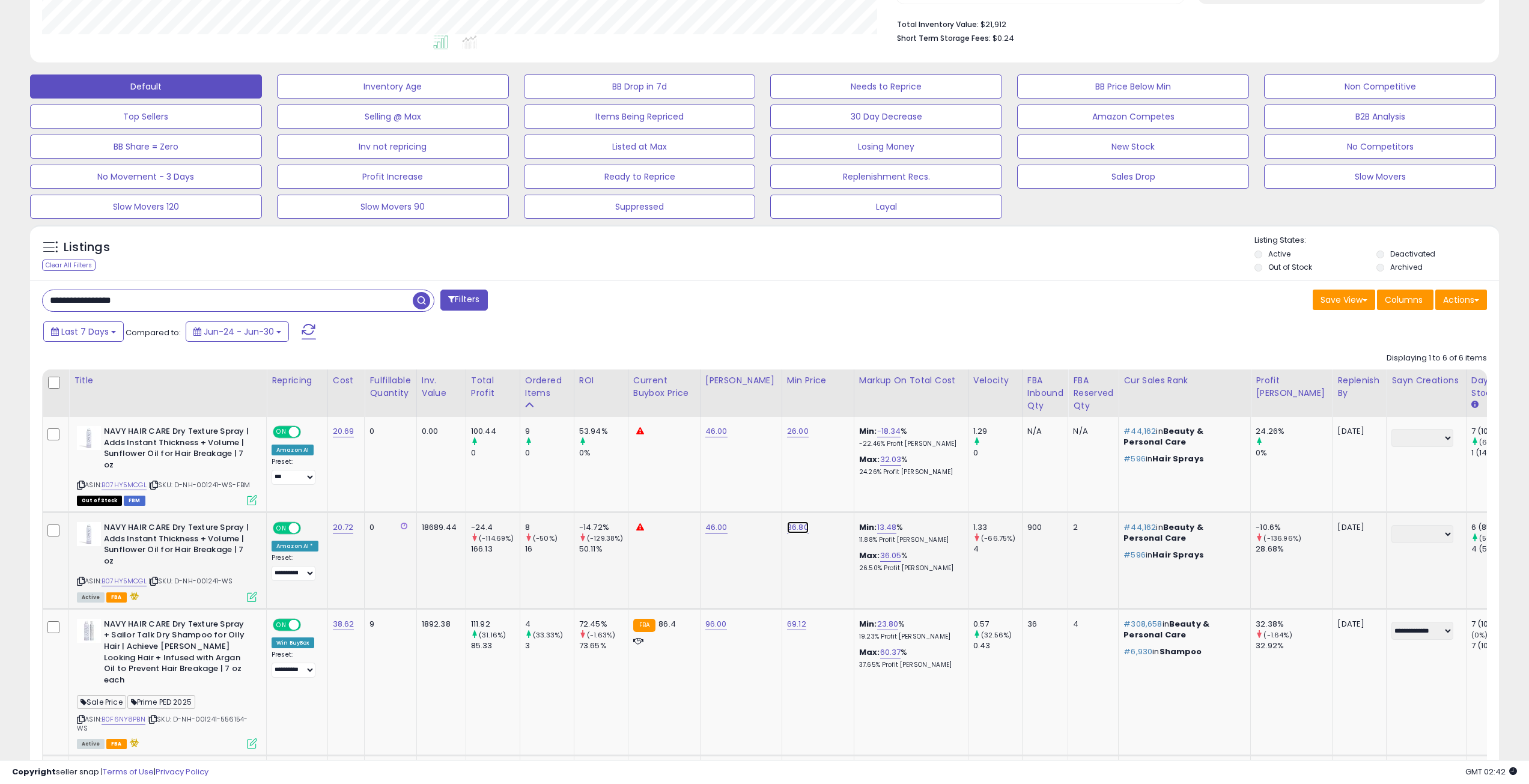 click on "36.80" at bounding box center (798, 431) 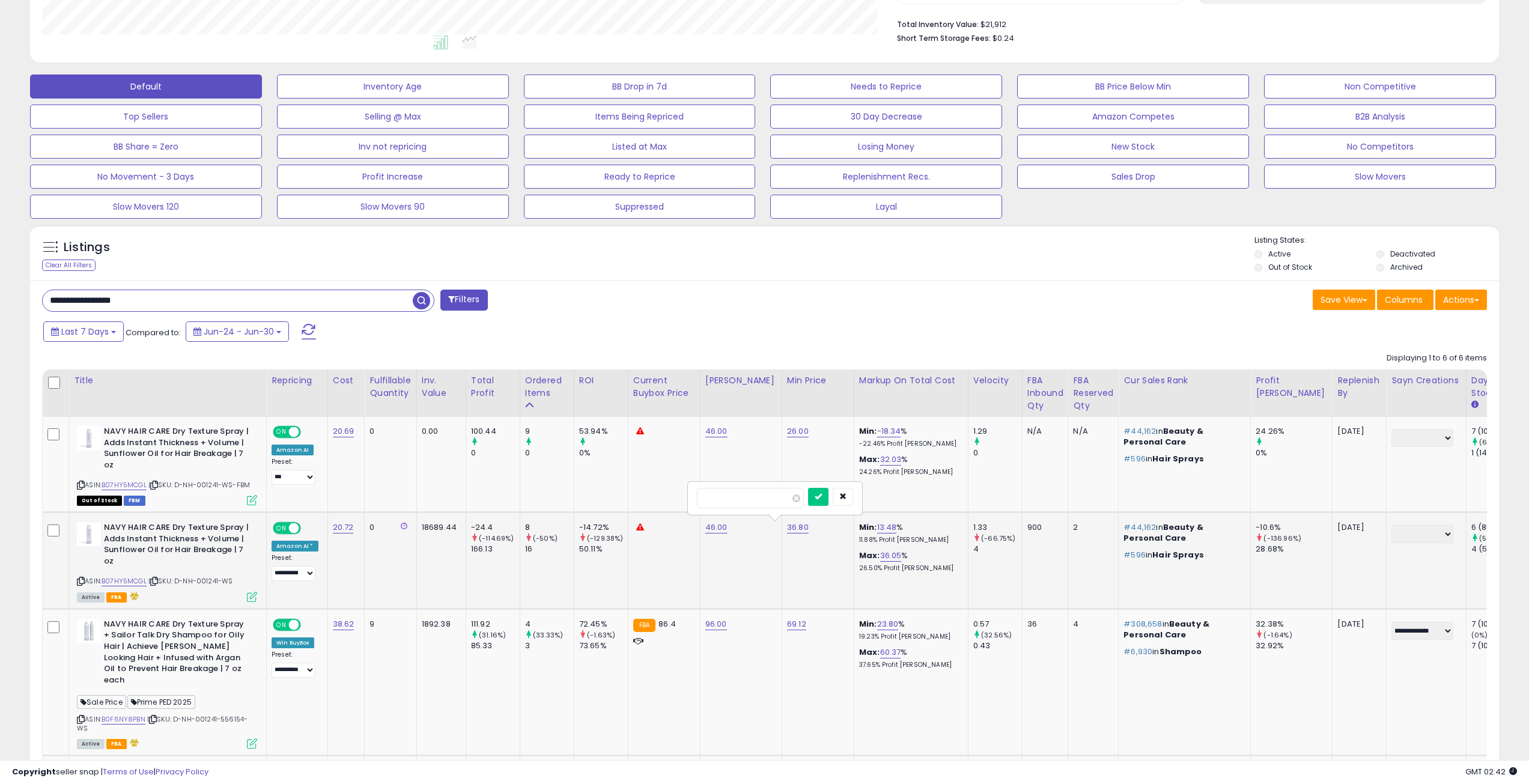 click on "*****" at bounding box center [750, 498] 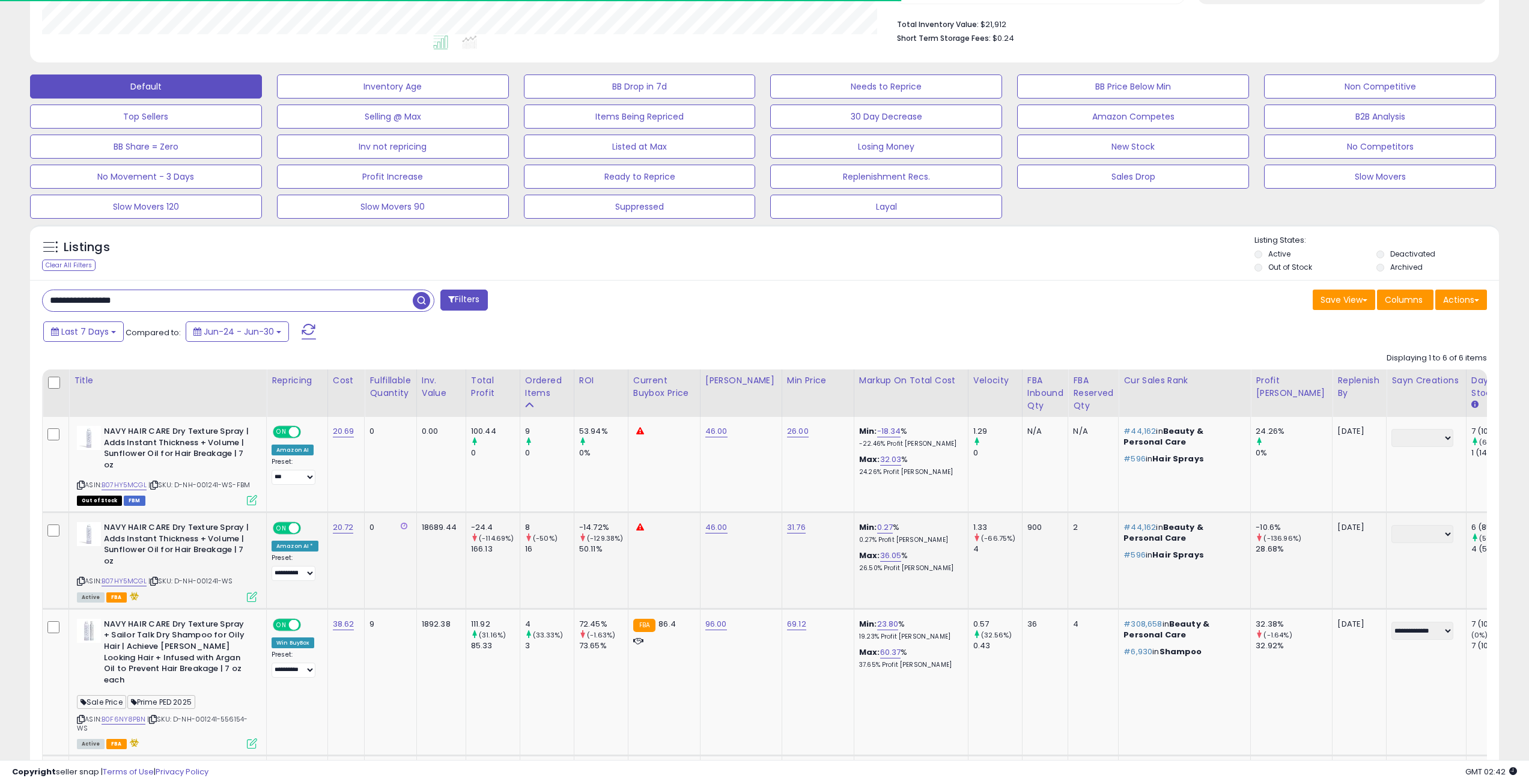 click on "31.76" 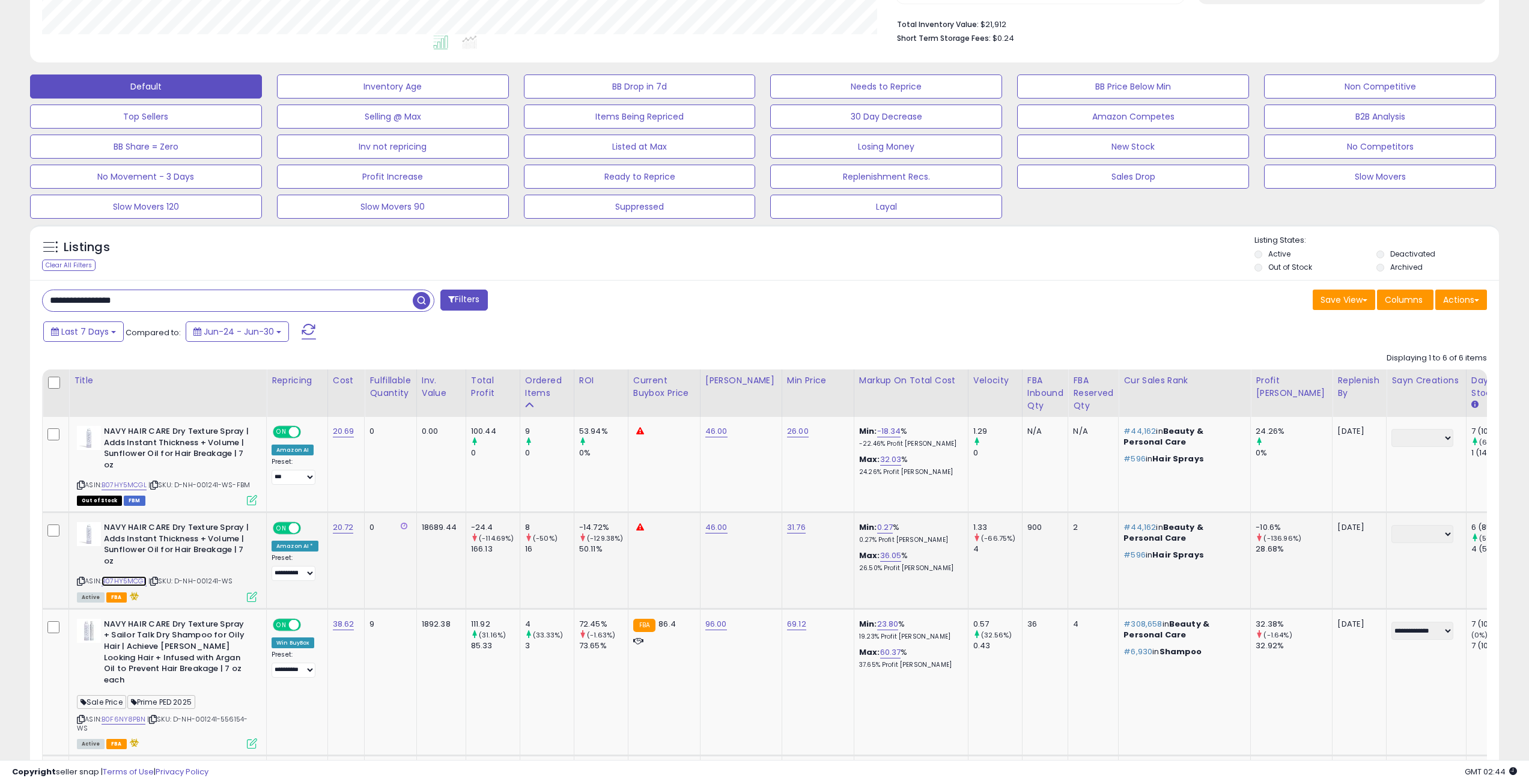 click on "B07HY5MCGL" at bounding box center (124, 581) 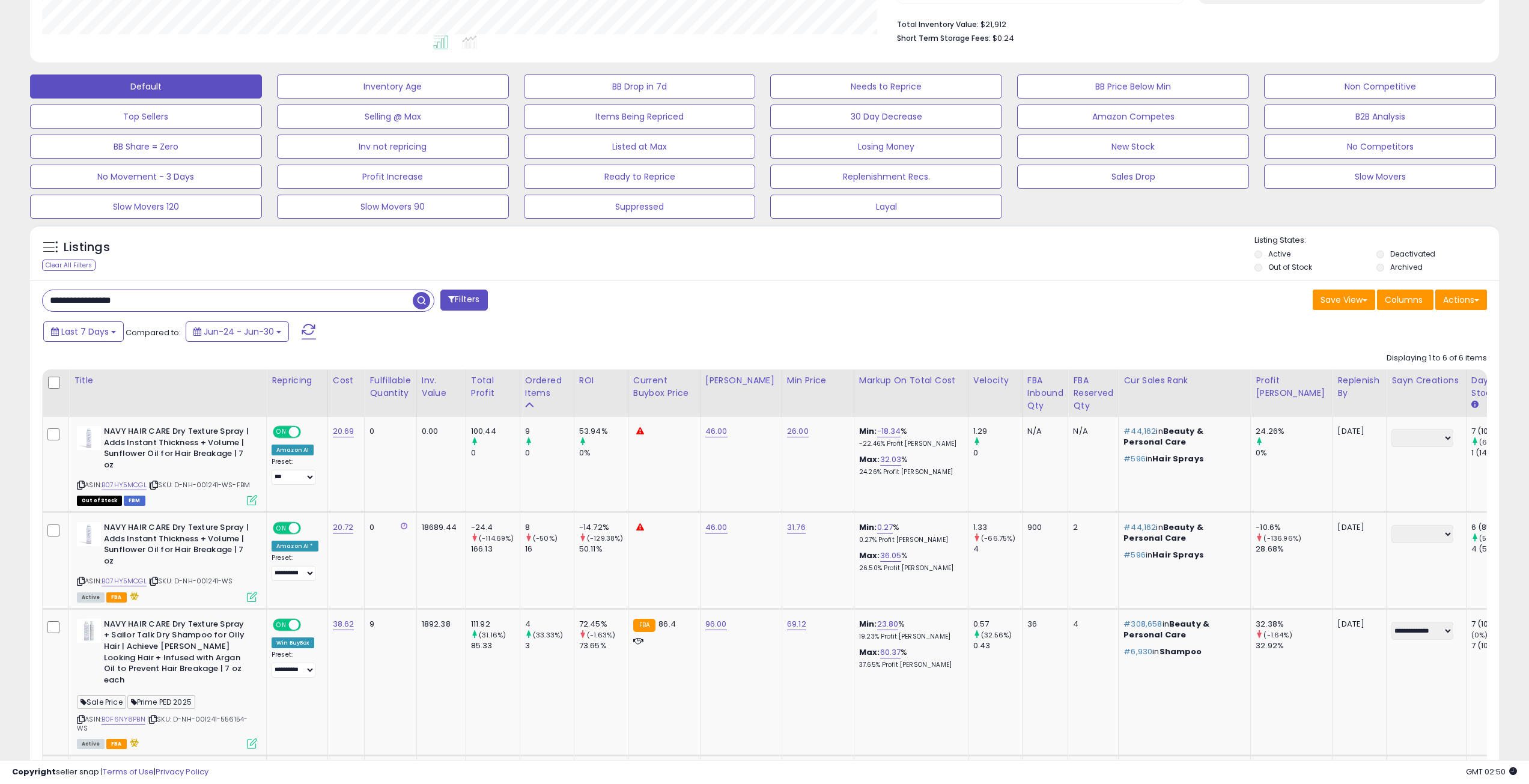 click on "Last 7 Days
Compared to:
Jun-24 - Jun-30" at bounding box center (582, 333) 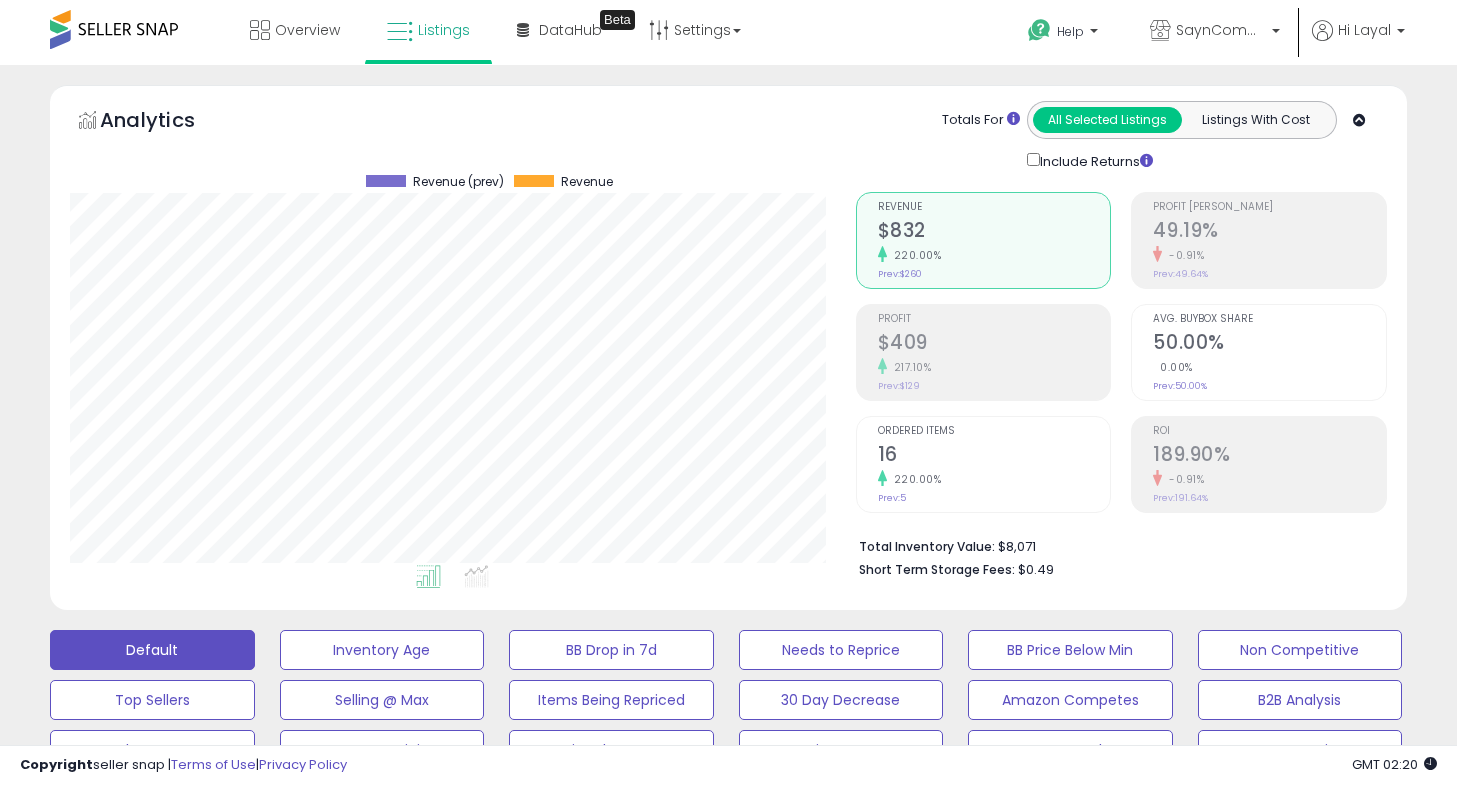 select on "**" 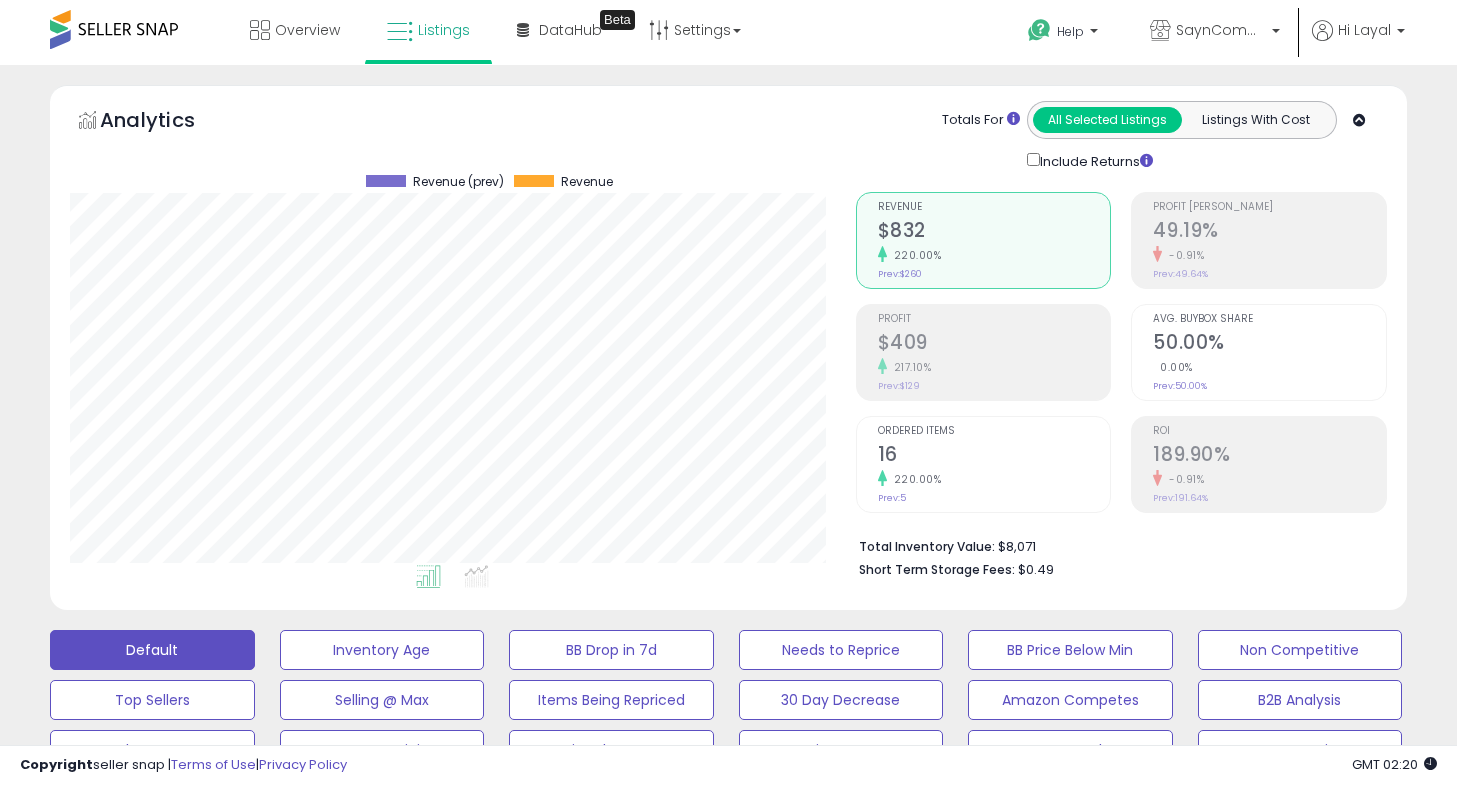 scroll, scrollTop: 968, scrollLeft: 0, axis: vertical 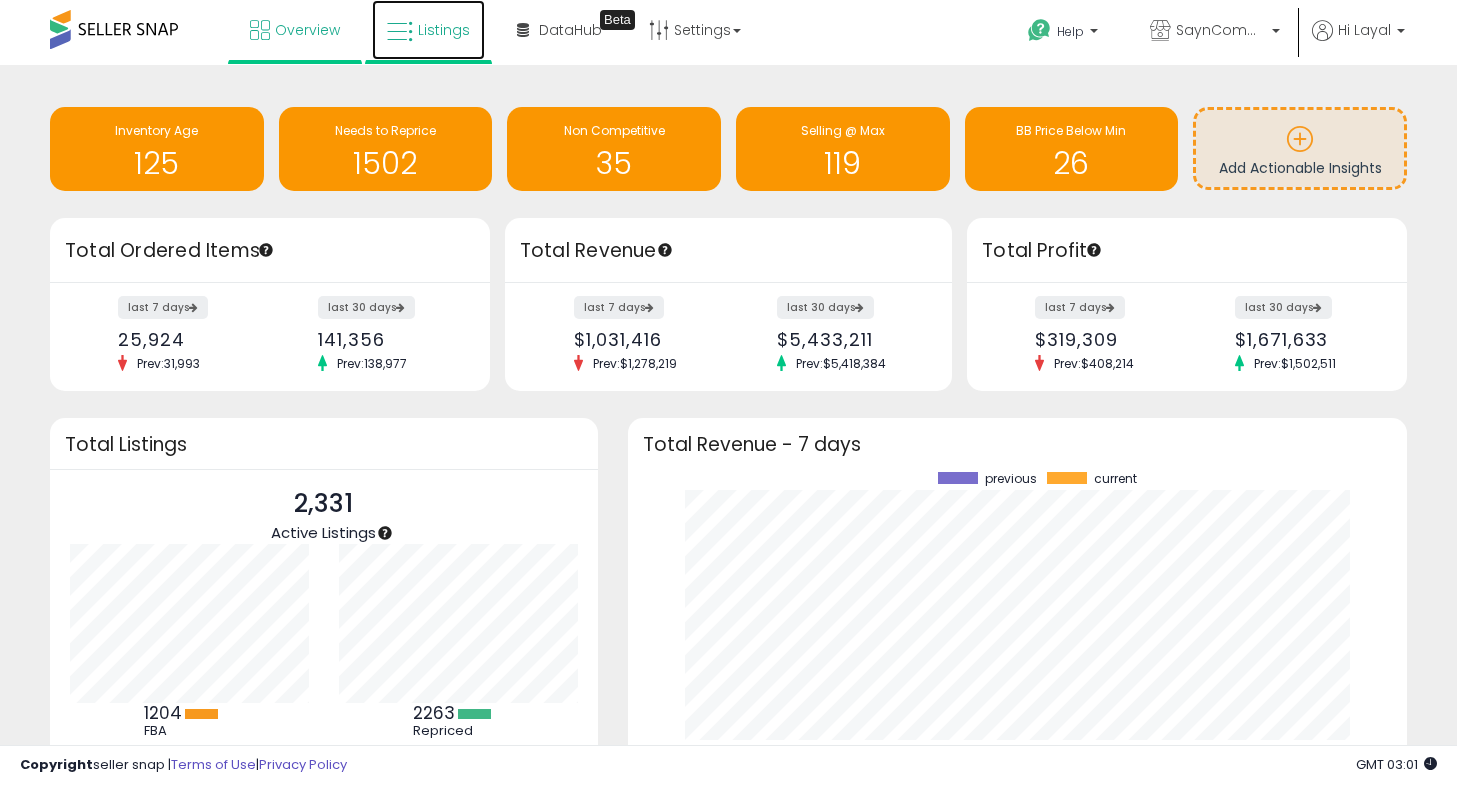 click on "Listings" at bounding box center [444, 30] 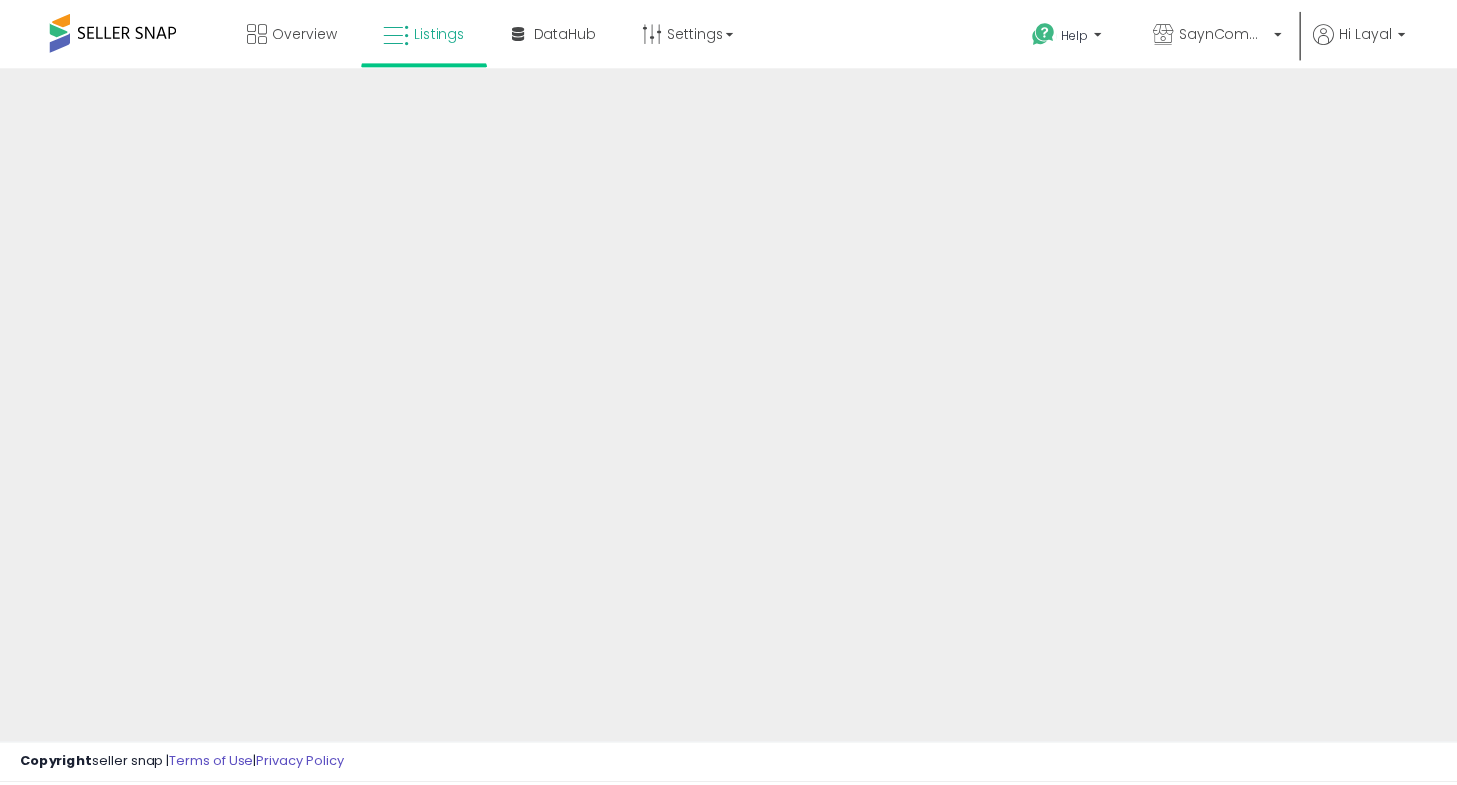 scroll, scrollTop: 0, scrollLeft: 0, axis: both 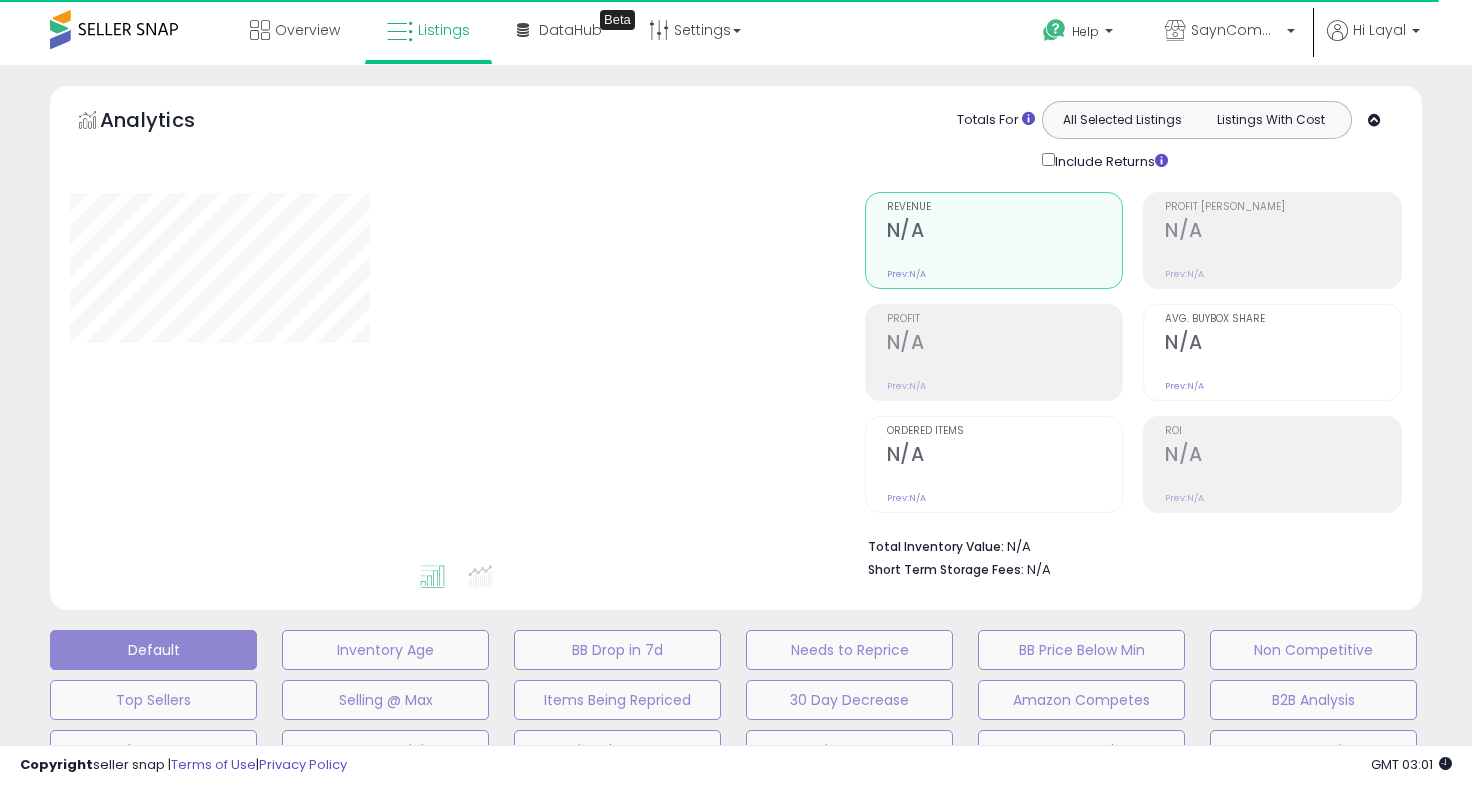 type on "**********" 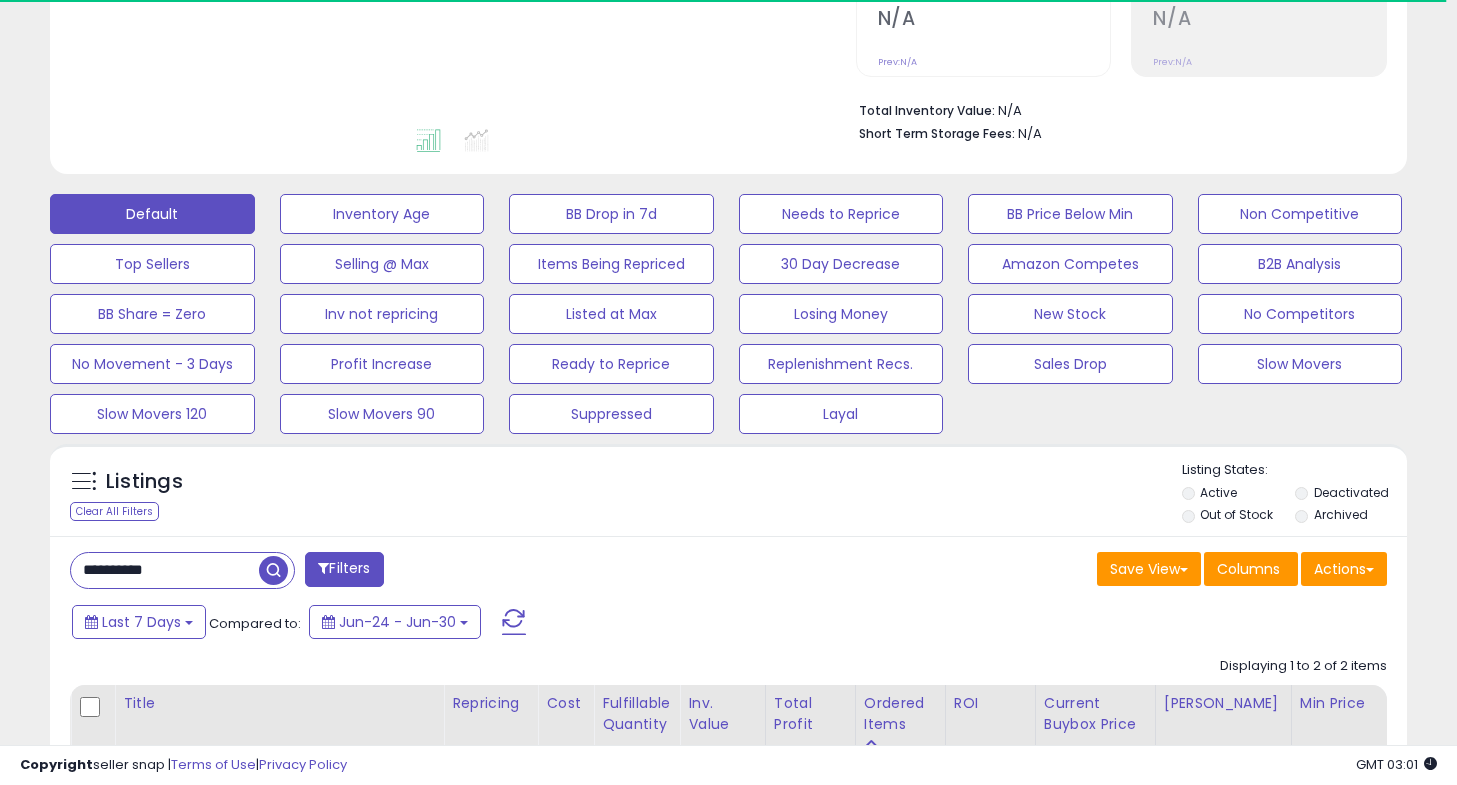 scroll, scrollTop: 495, scrollLeft: 0, axis: vertical 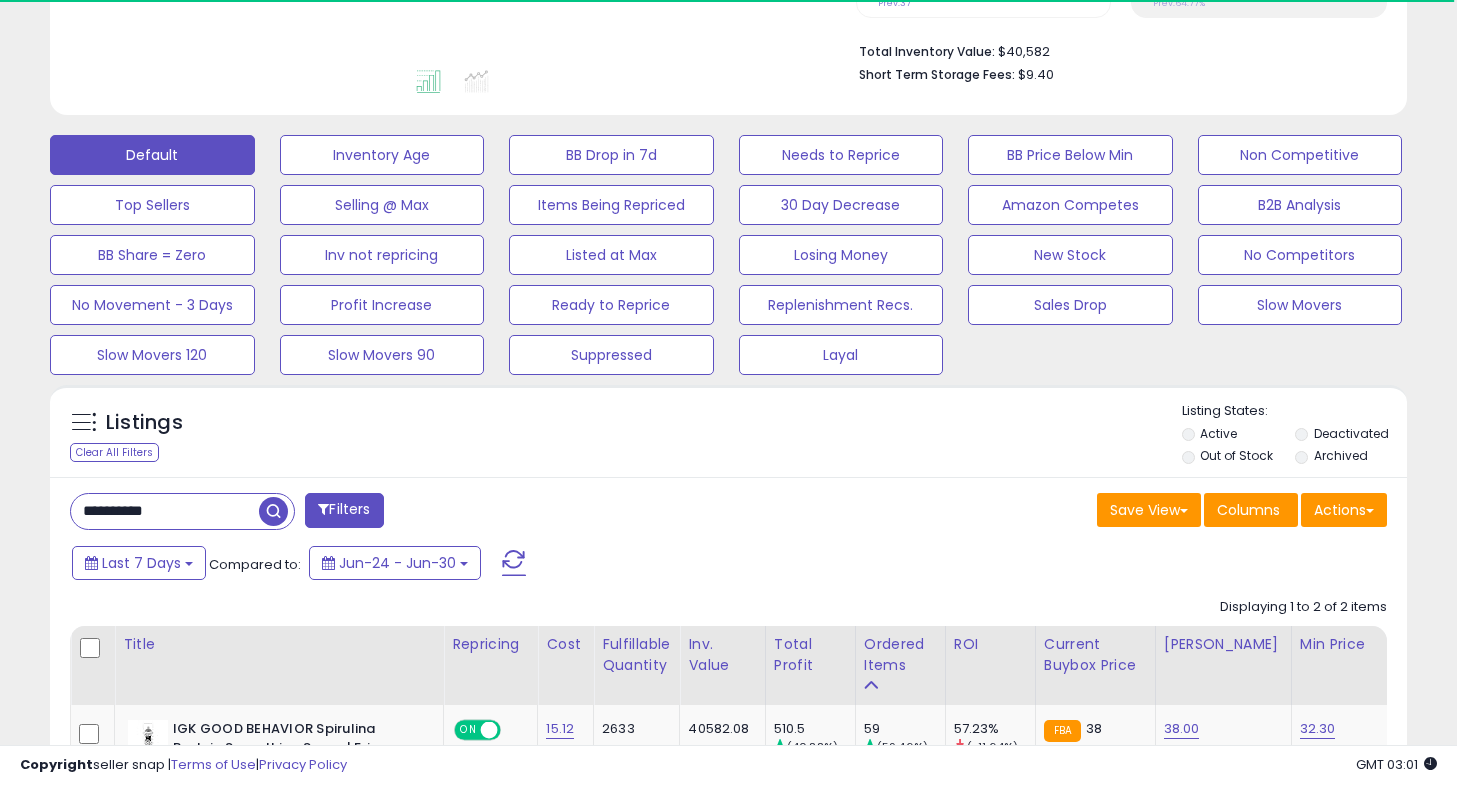 click on "**********" at bounding box center (165, 511) 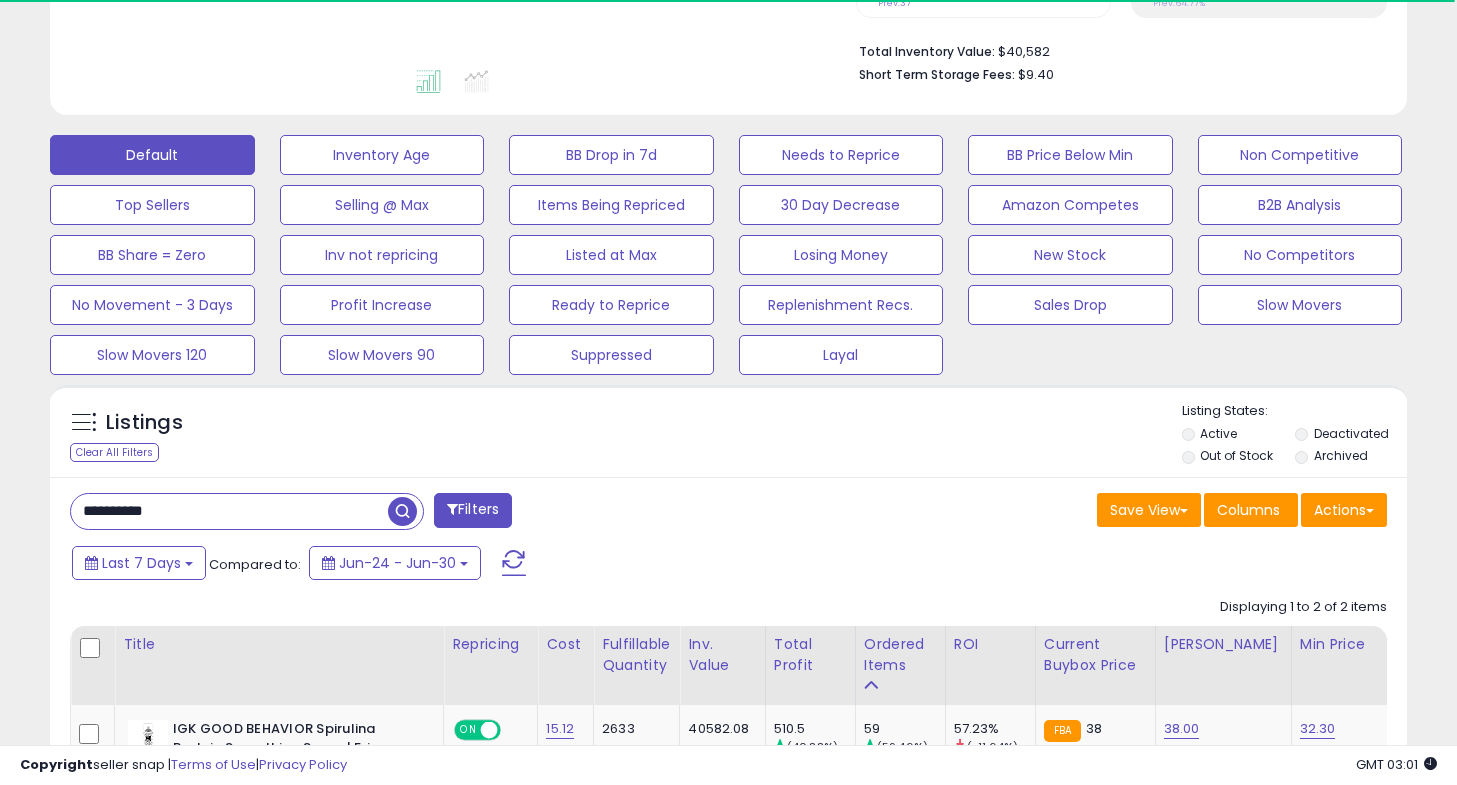 click on "**********" at bounding box center [229, 511] 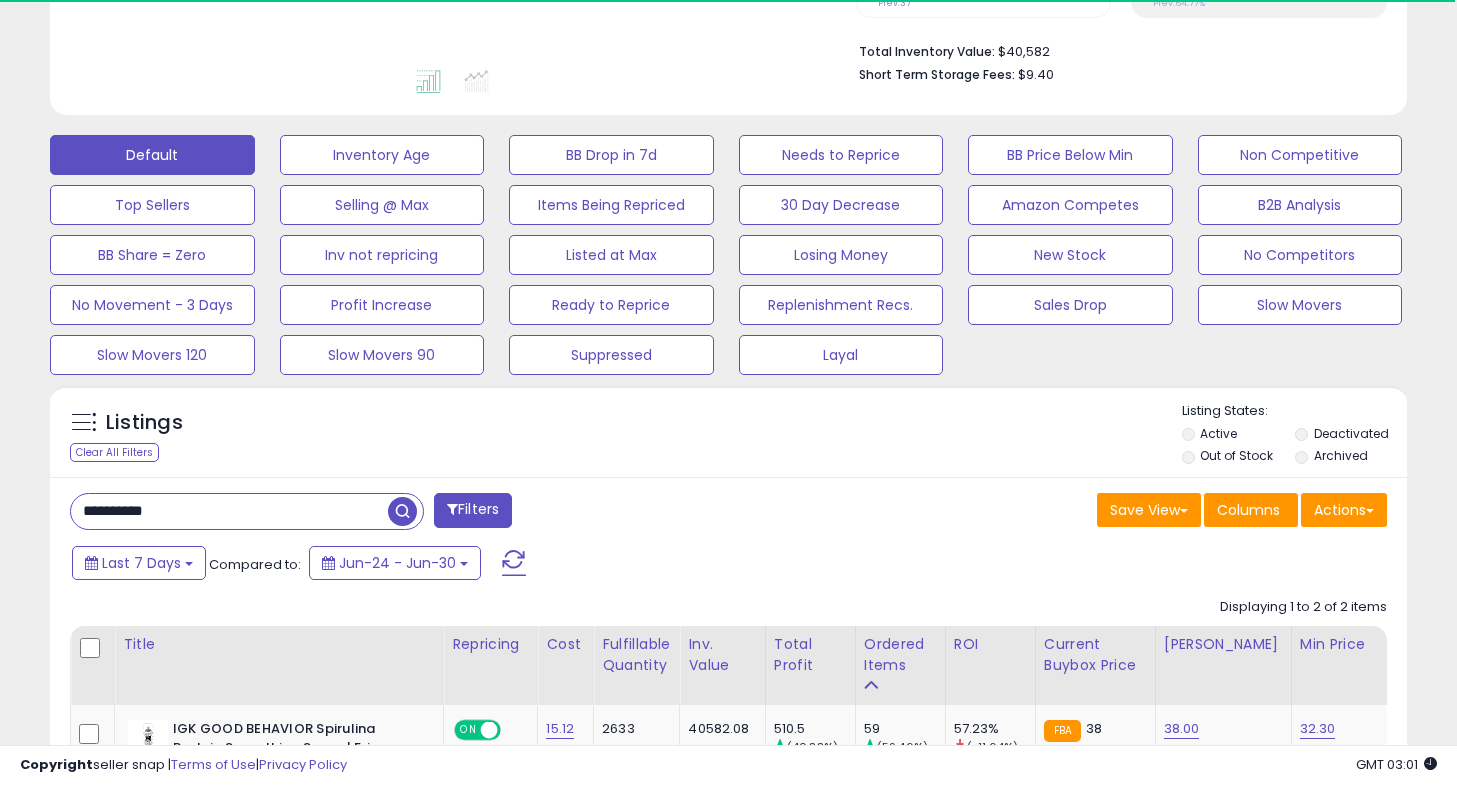 paste 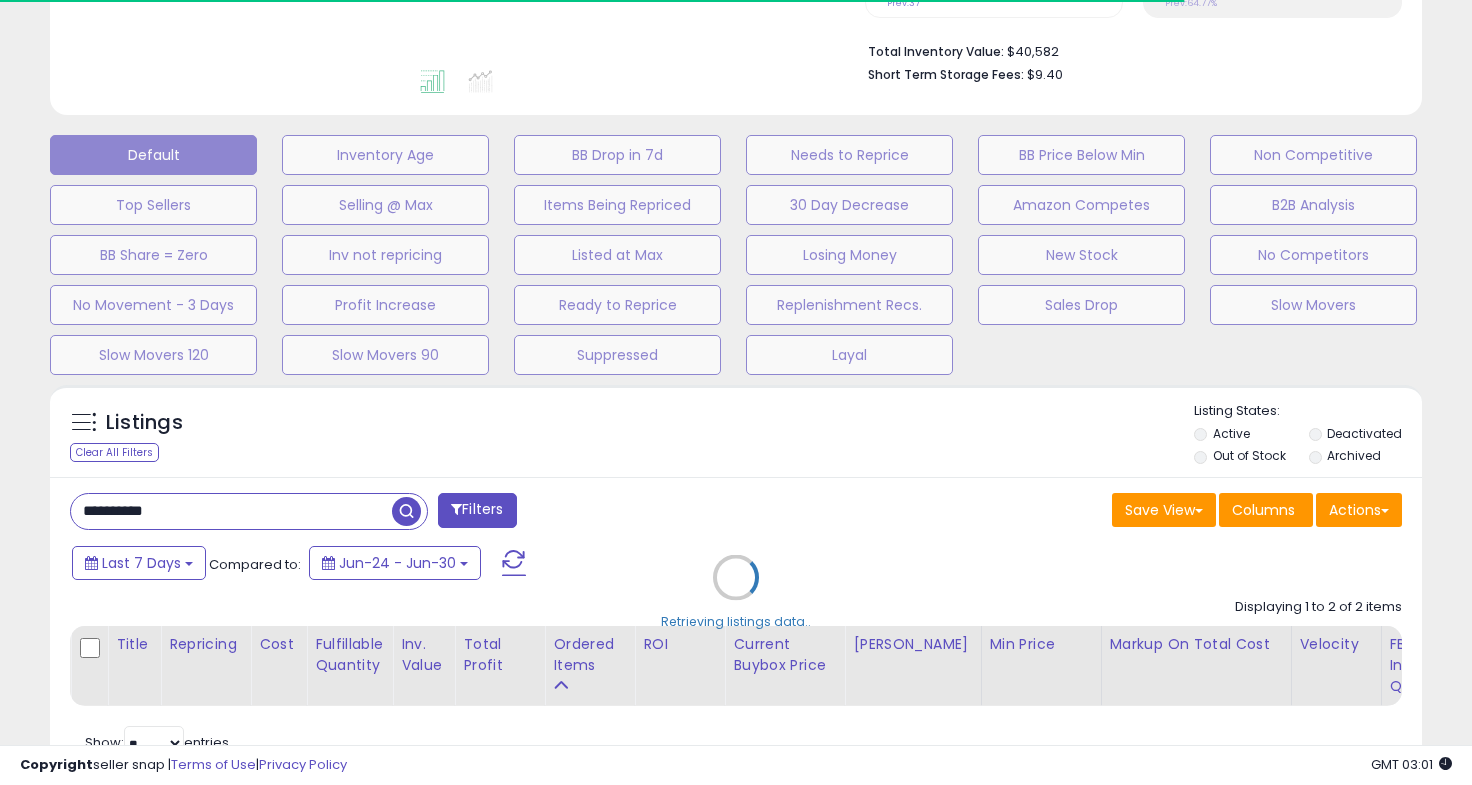 click on "Retrieving listings data.." at bounding box center [736, 592] 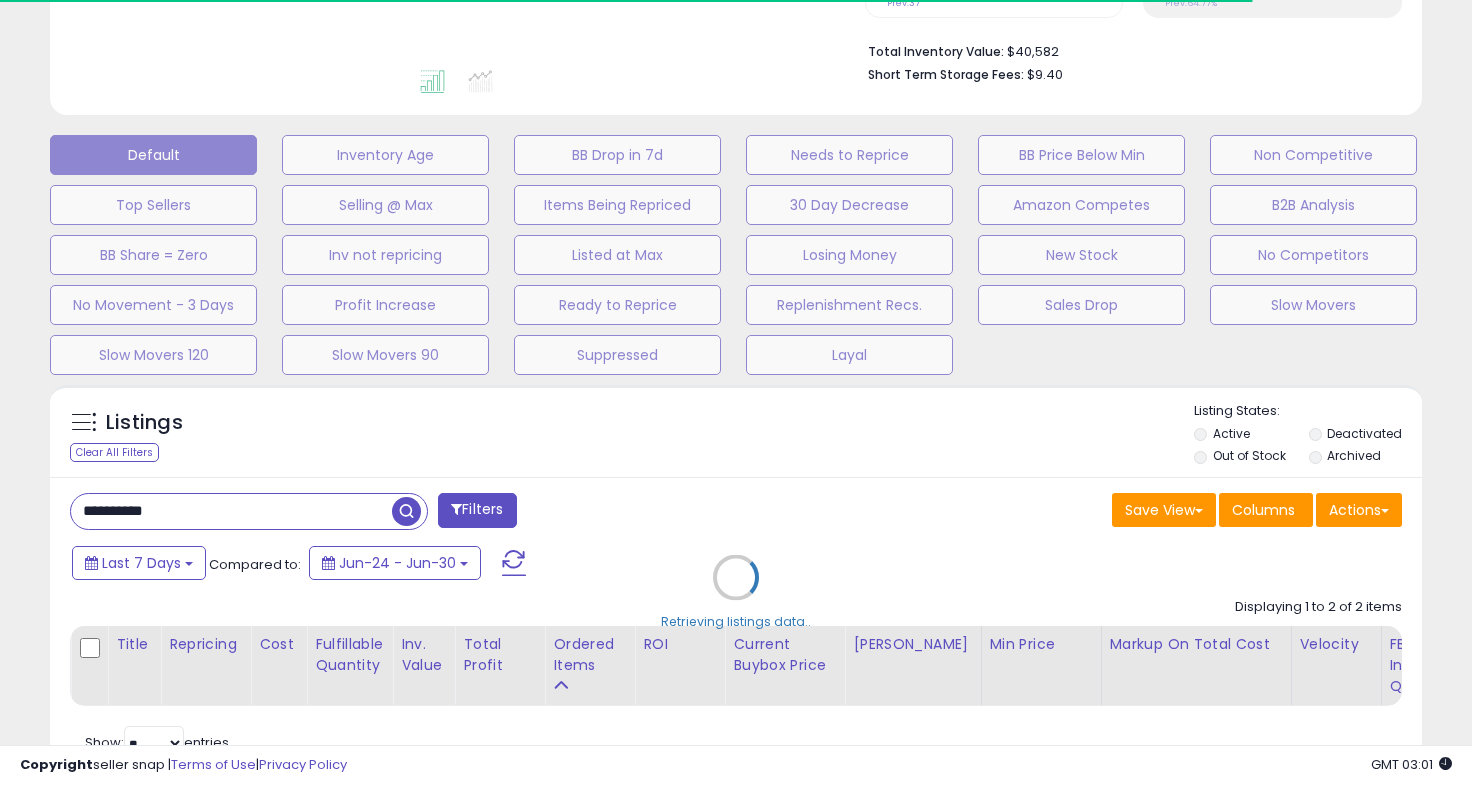 click on "Retrieving listings data.." at bounding box center (736, 592) 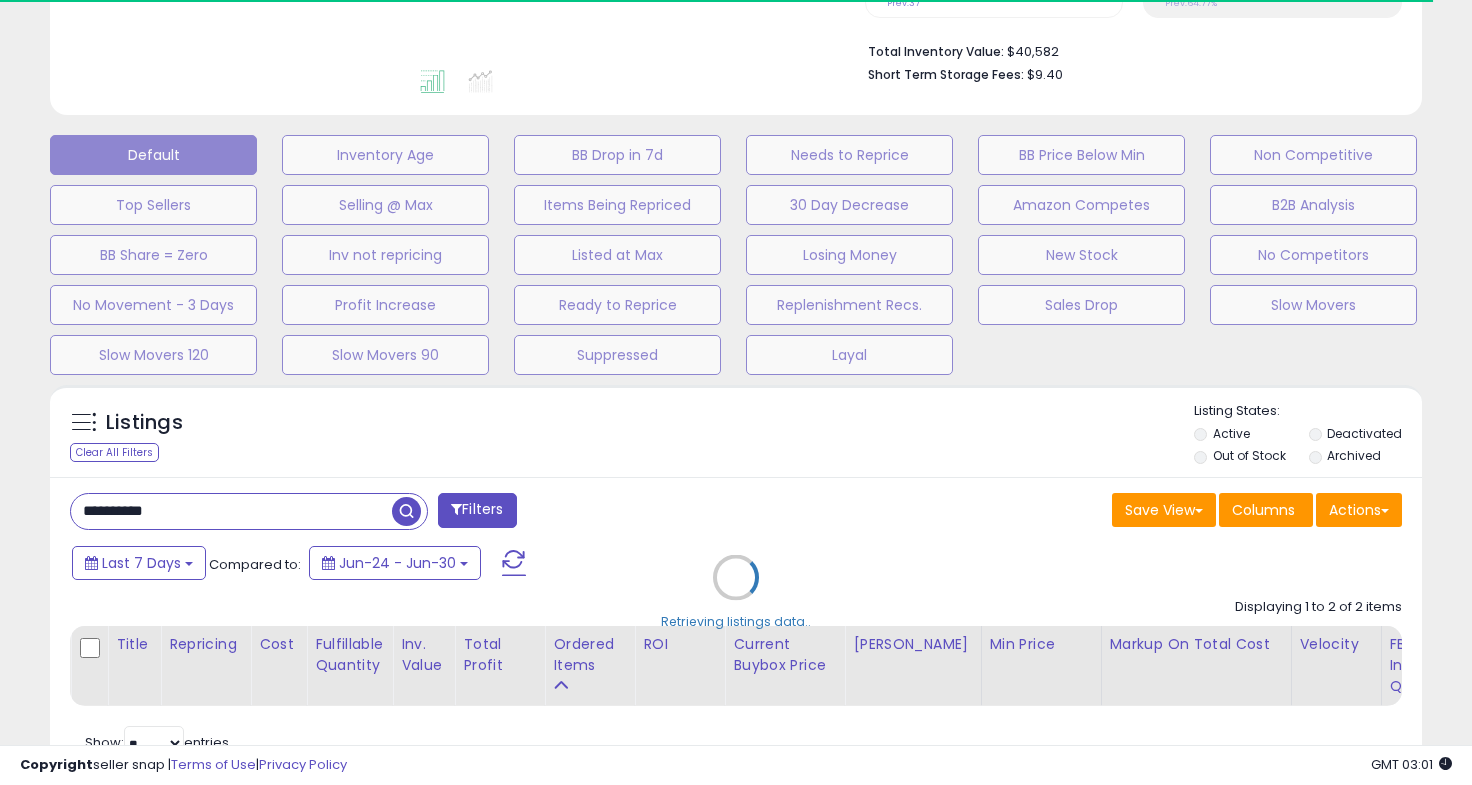 click on "Retrieving listings data.." at bounding box center [736, 592] 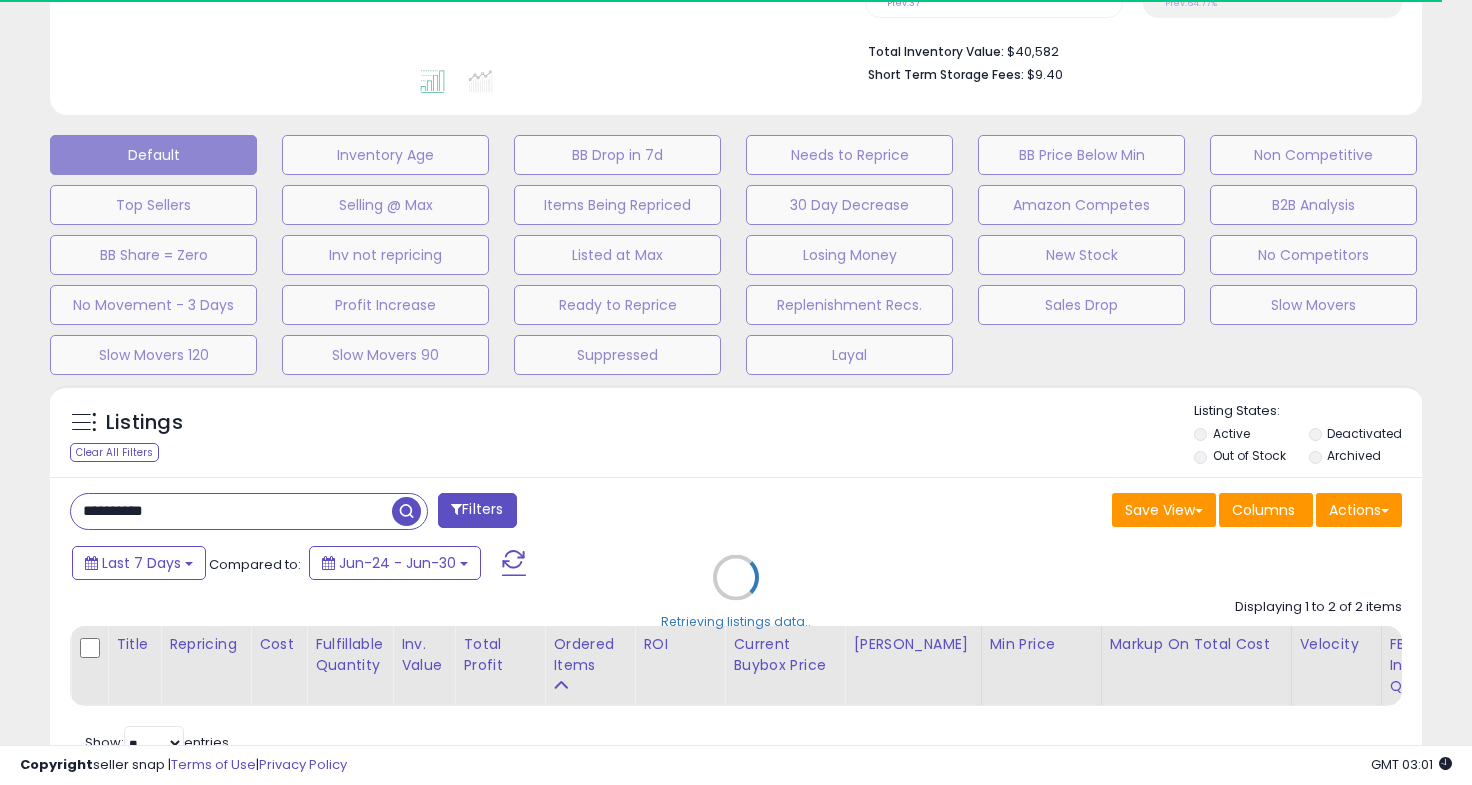 click on "Retrieving listings data.." at bounding box center [736, 592] 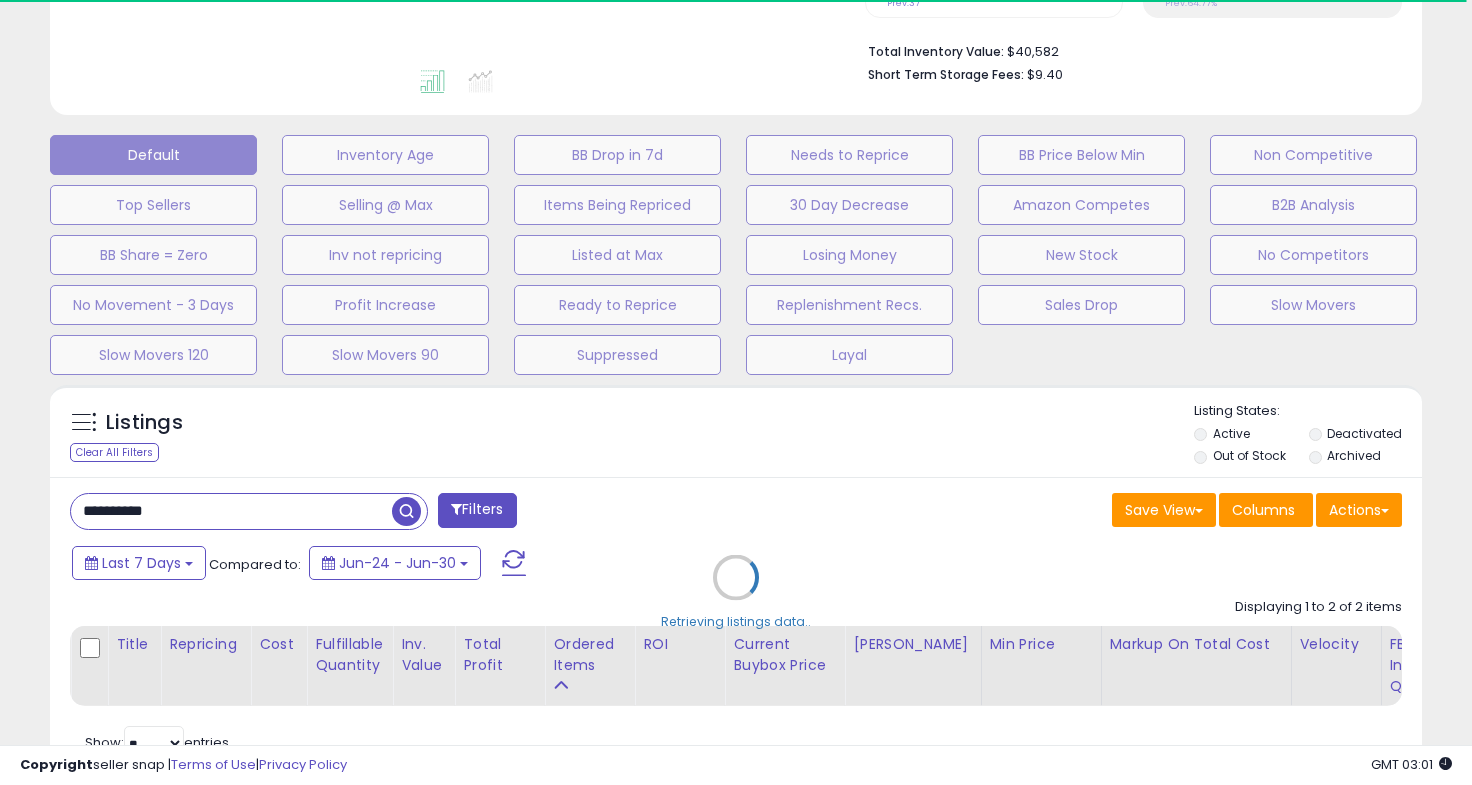click on "Retrieving listings data.." at bounding box center (736, 592) 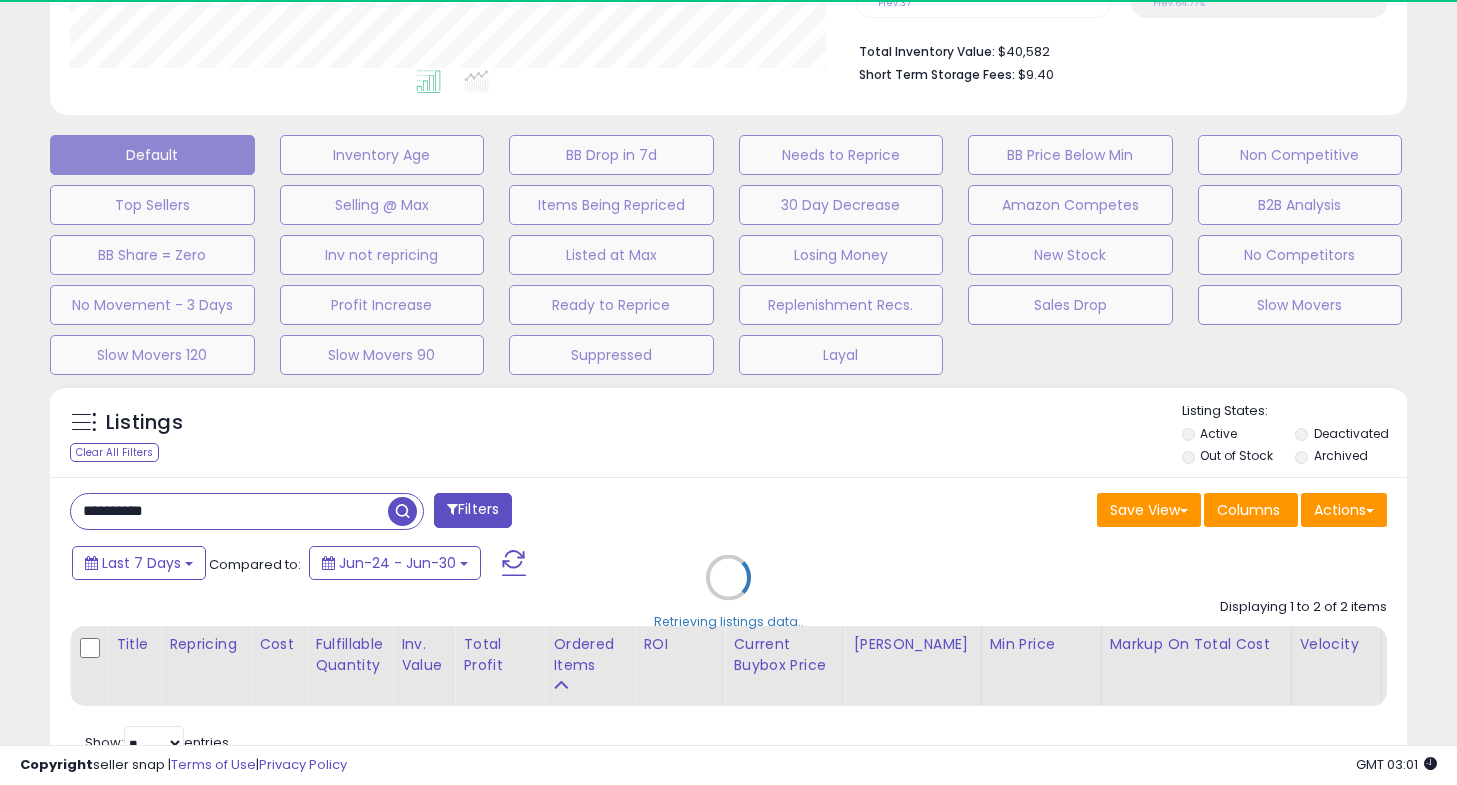 scroll, scrollTop: 999590, scrollLeft: 999214, axis: both 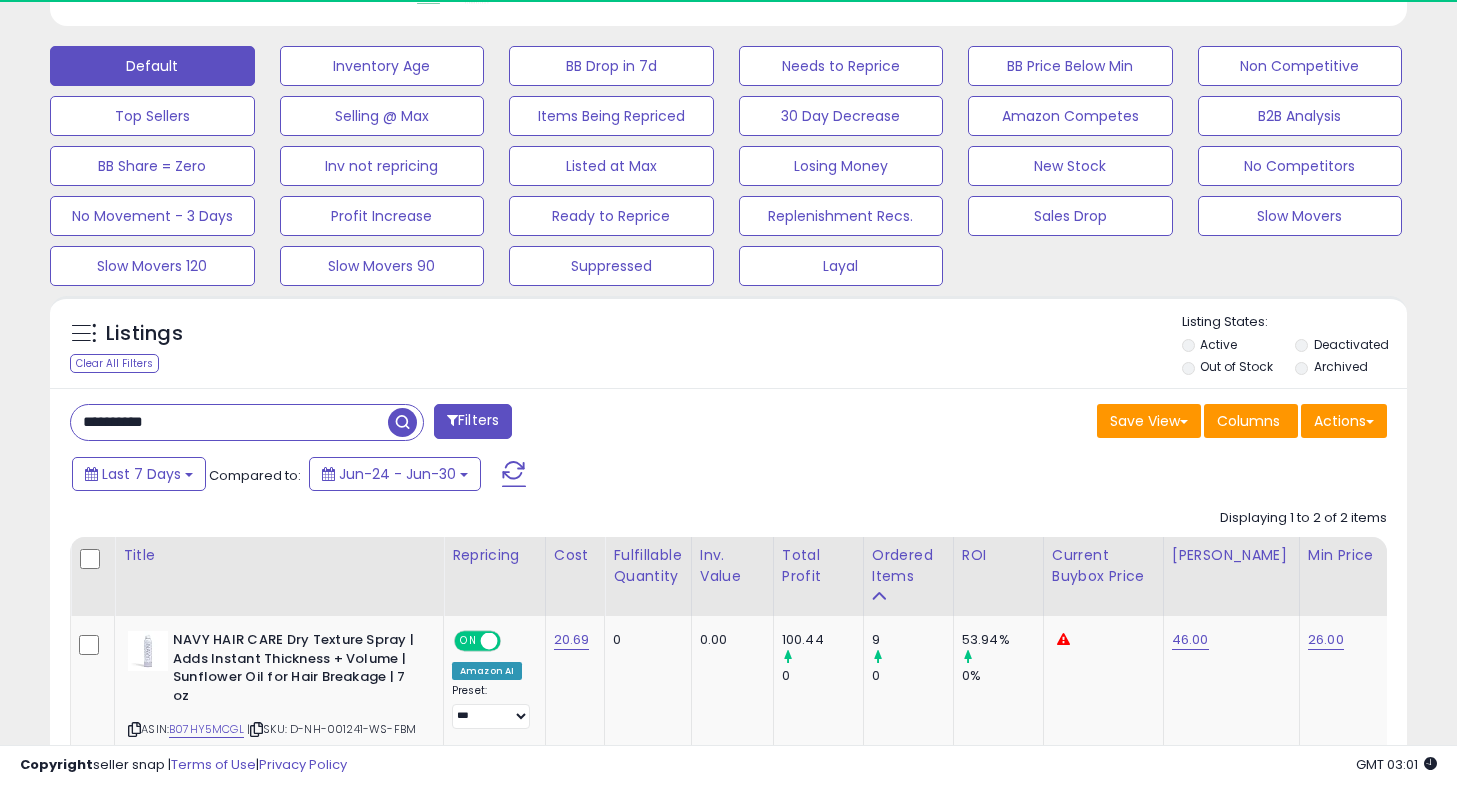 click on "**********" at bounding box center (728, 702) 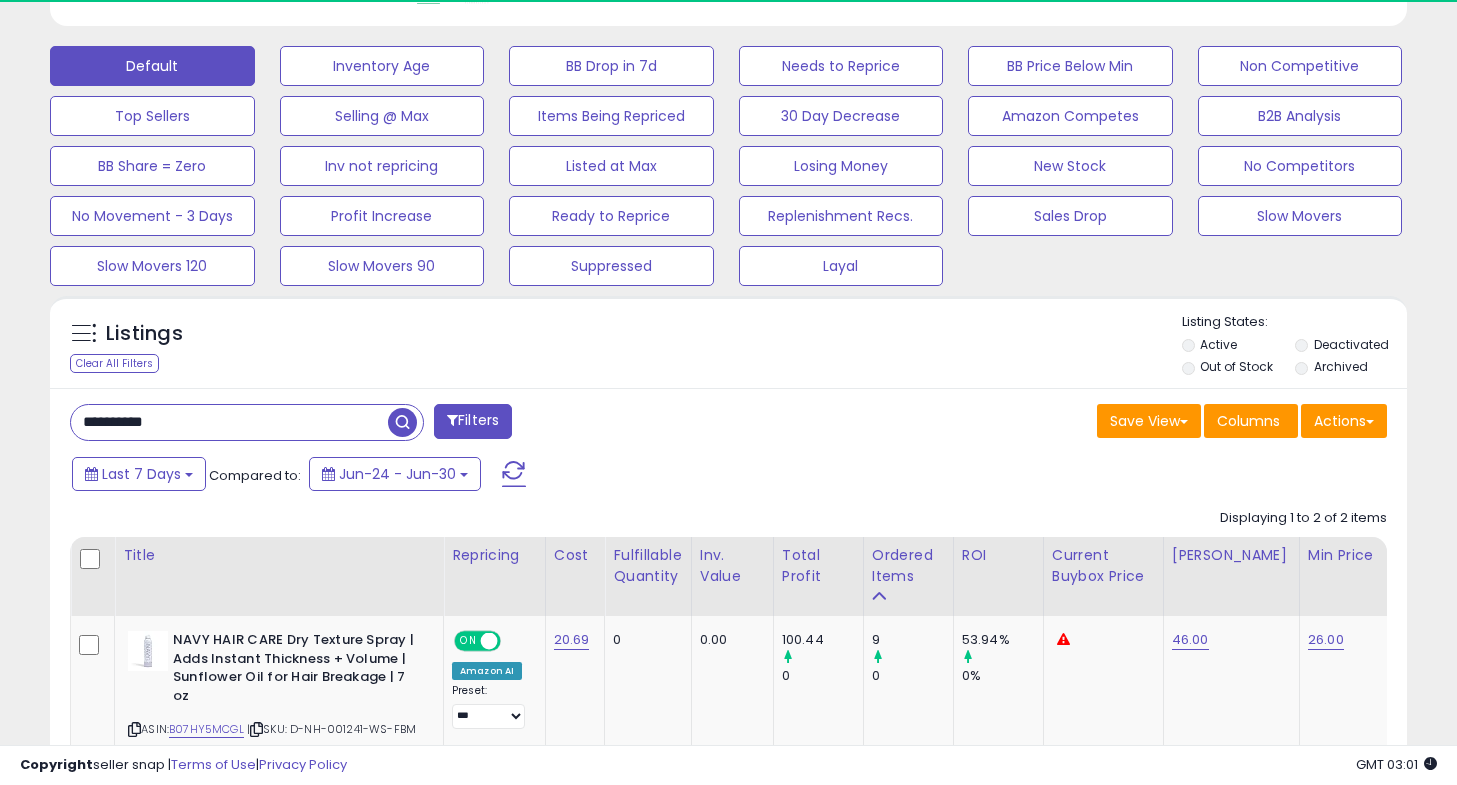 scroll, scrollTop: 999590, scrollLeft: 999214, axis: both 